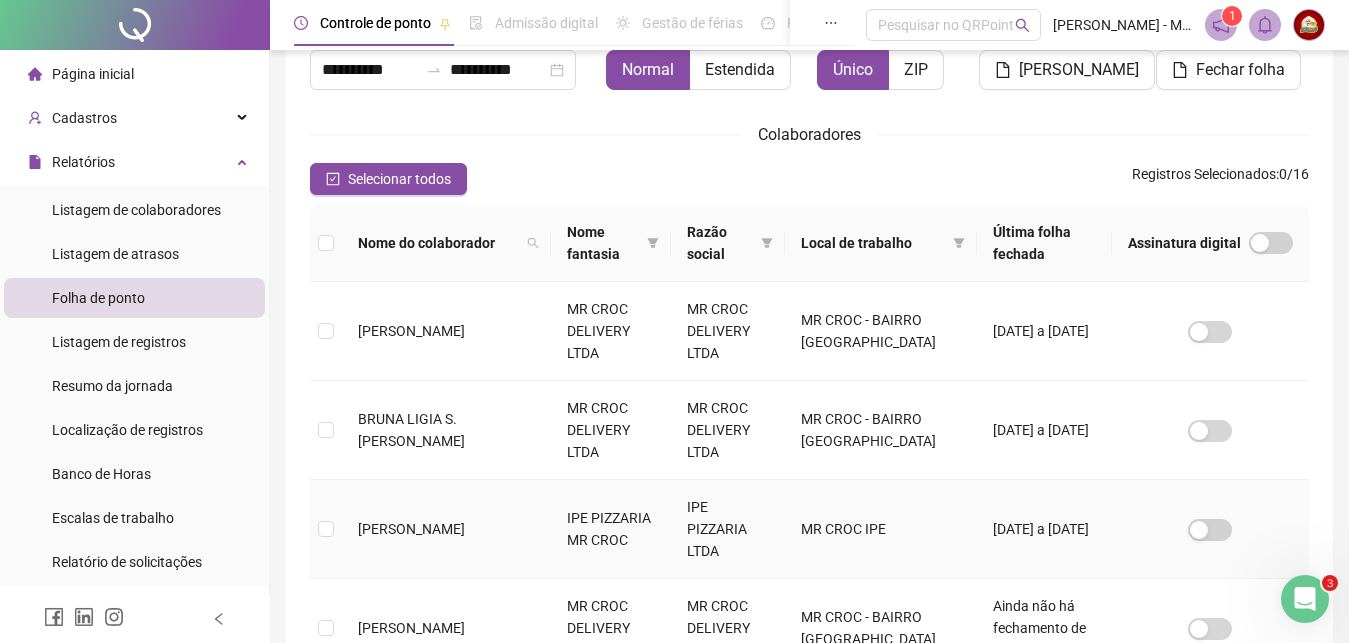 scroll, scrollTop: 0, scrollLeft: 0, axis: both 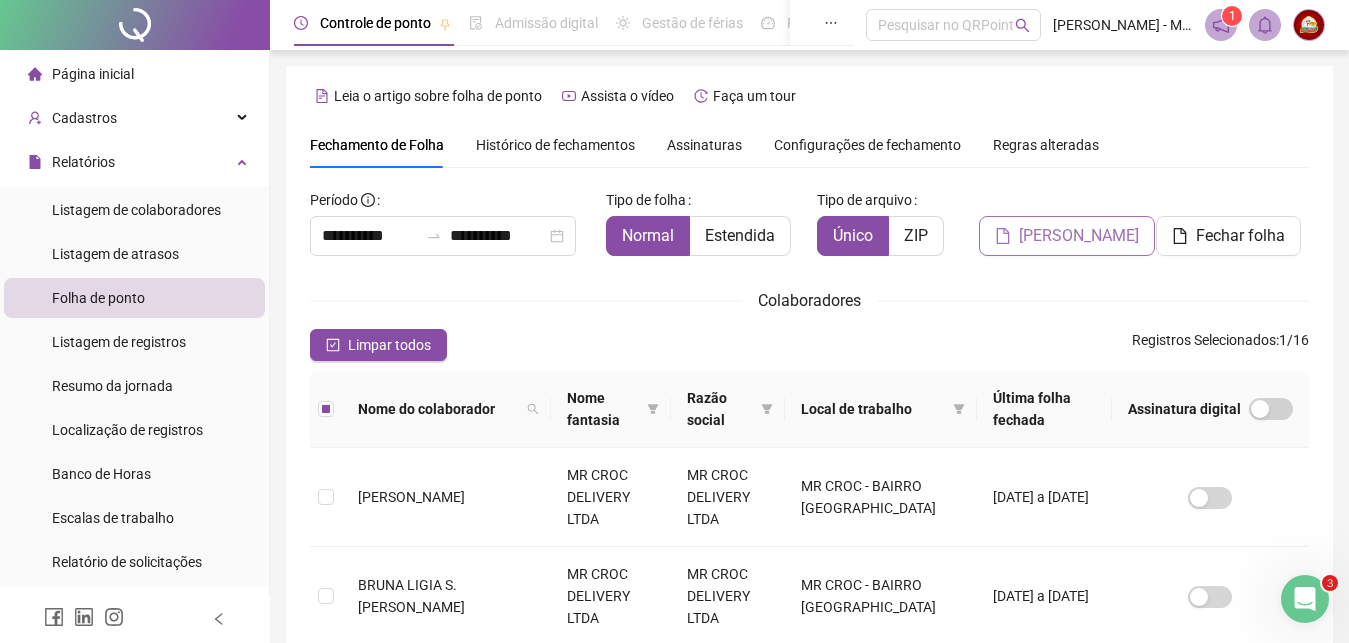 click on "[PERSON_NAME]" at bounding box center (1079, 236) 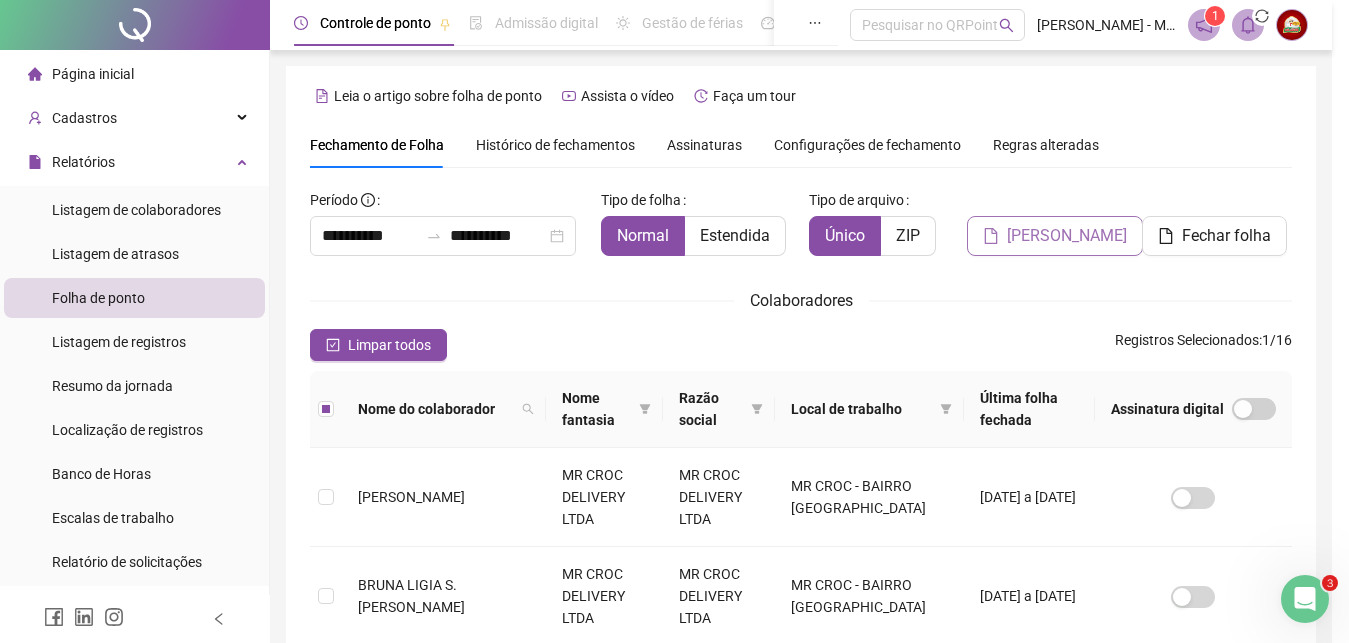 scroll, scrollTop: 88, scrollLeft: 0, axis: vertical 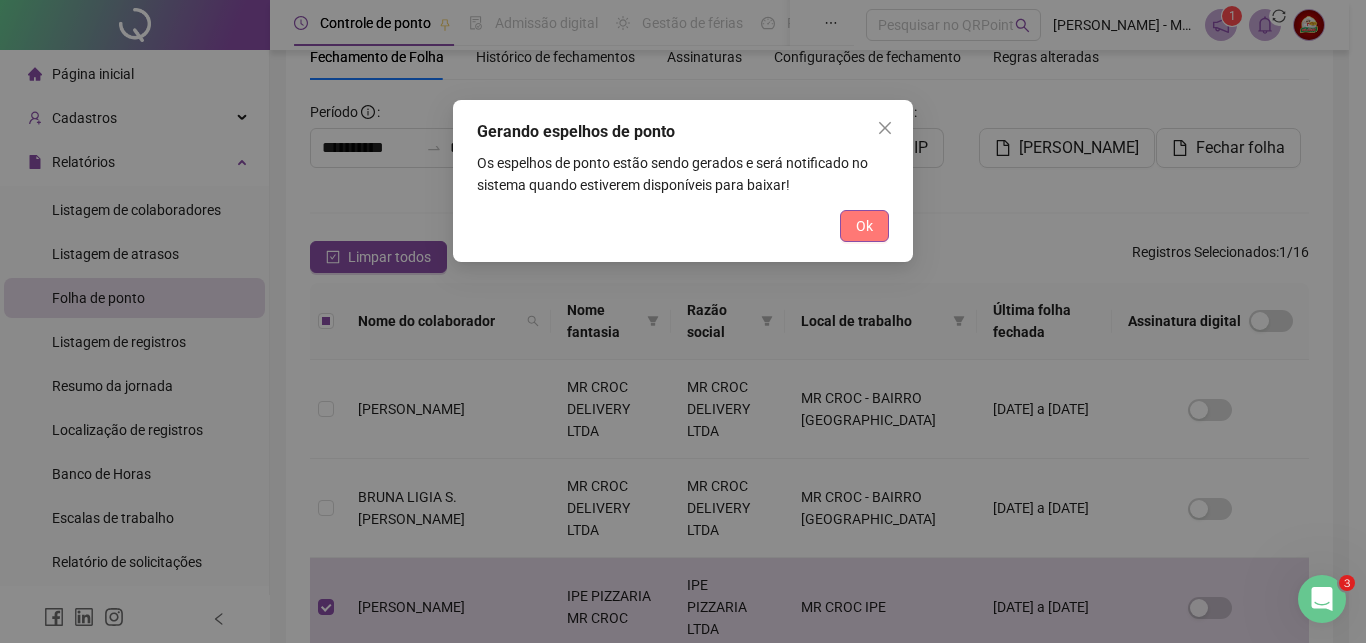 click on "Ok" at bounding box center (864, 226) 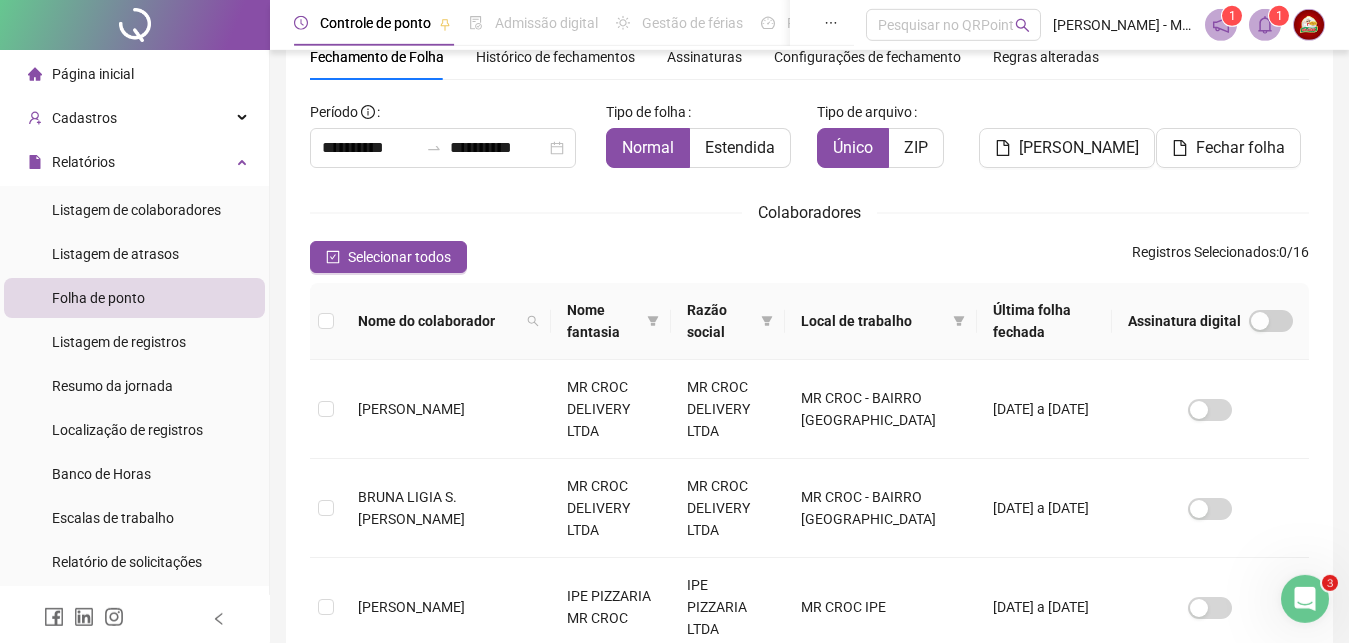 click 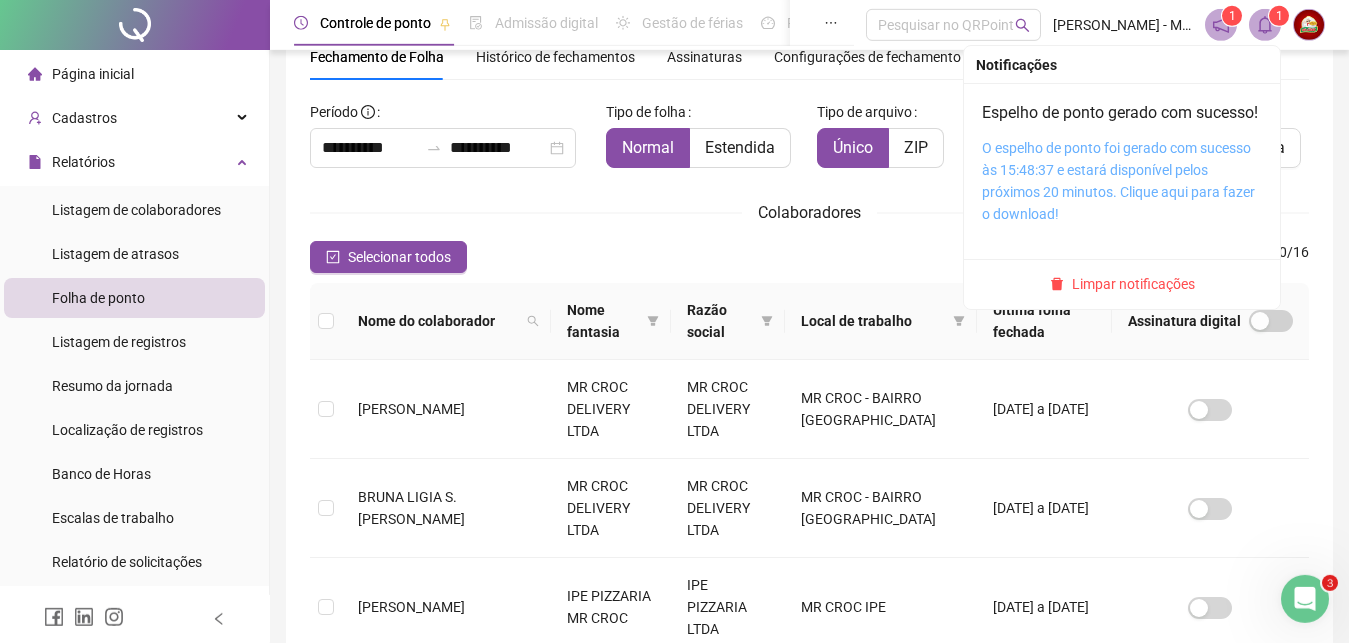 click on "O espelho de ponto foi gerado com sucesso às 15:48:37 e estará disponível pelos próximos 20 minutos.
Clique aqui para fazer o download!" at bounding box center [1118, 181] 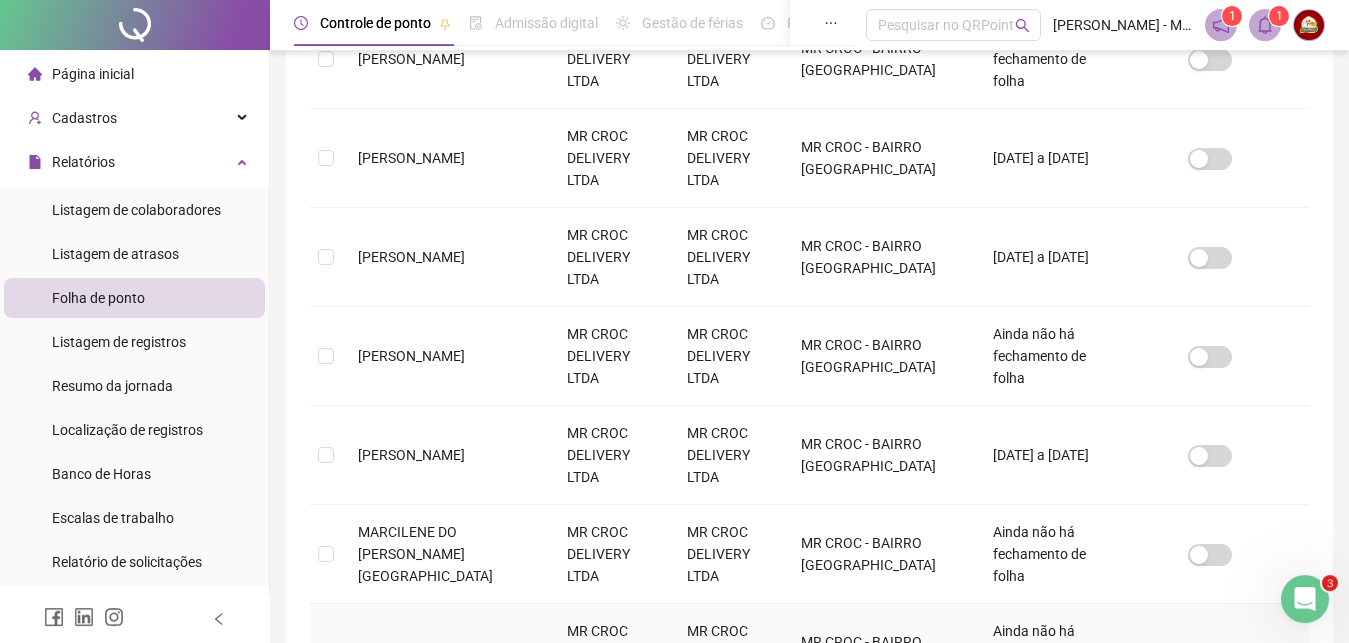scroll, scrollTop: 749, scrollLeft: 0, axis: vertical 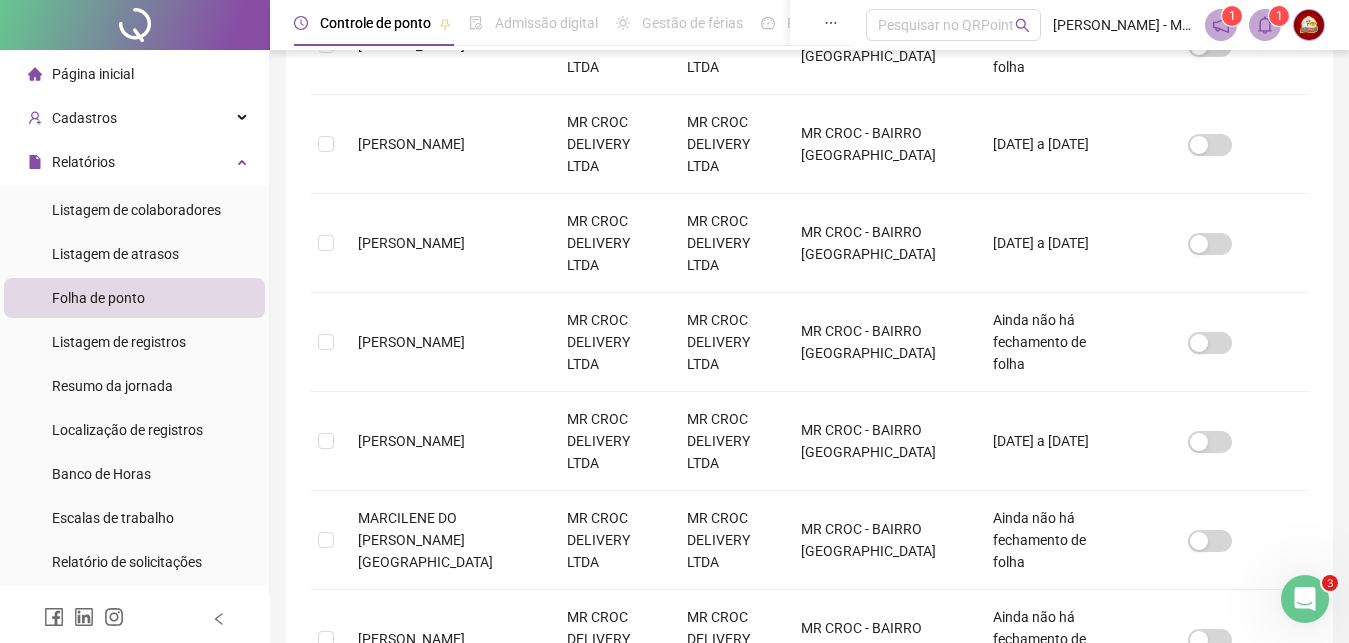 click on "2" at bounding box center (830, 721) 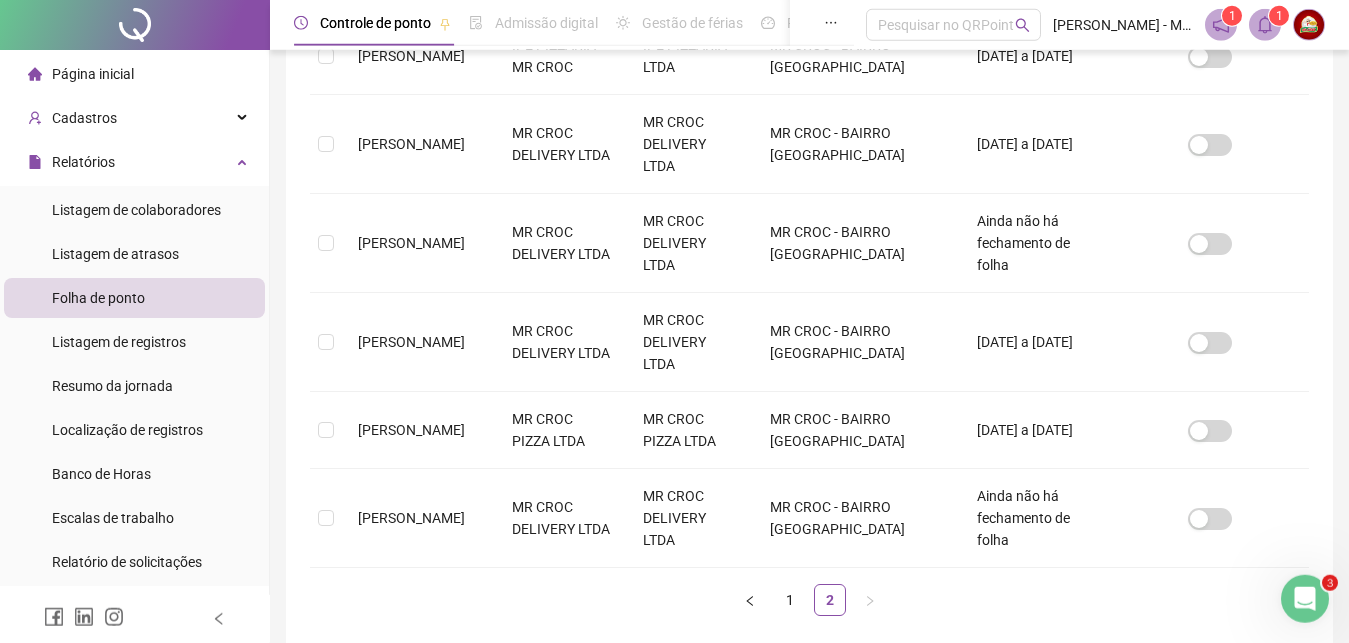 scroll, scrollTop: 441, scrollLeft: 0, axis: vertical 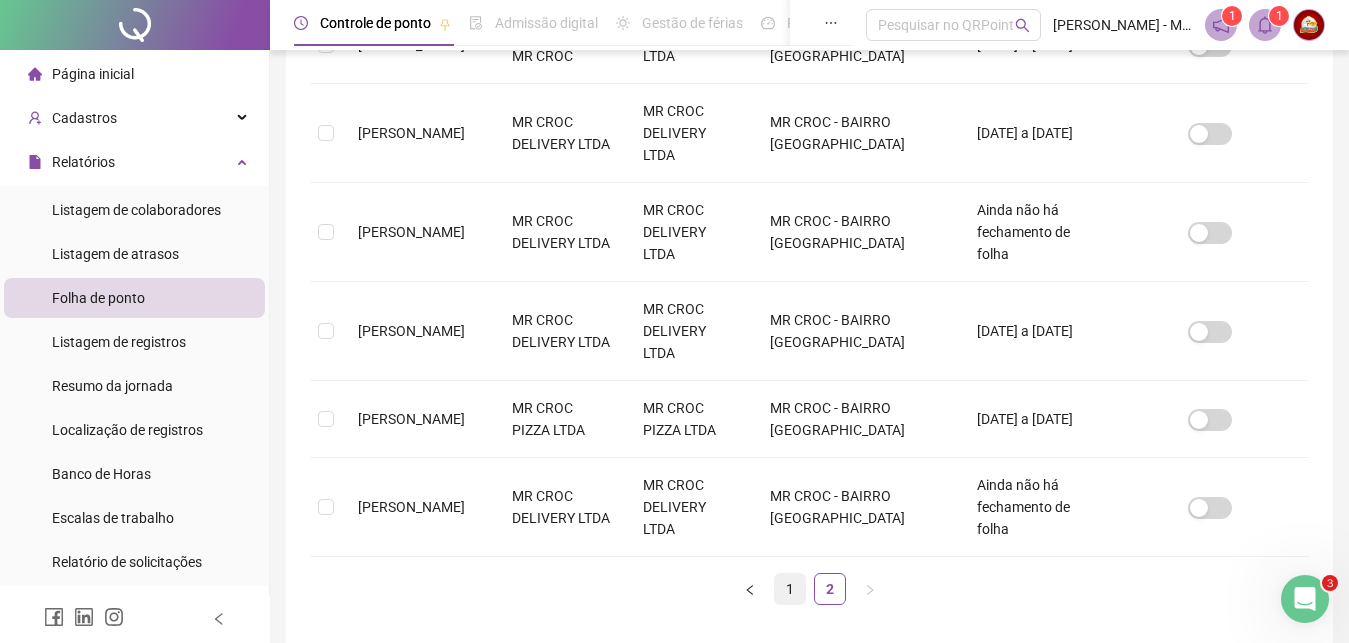 click on "1" at bounding box center (790, 589) 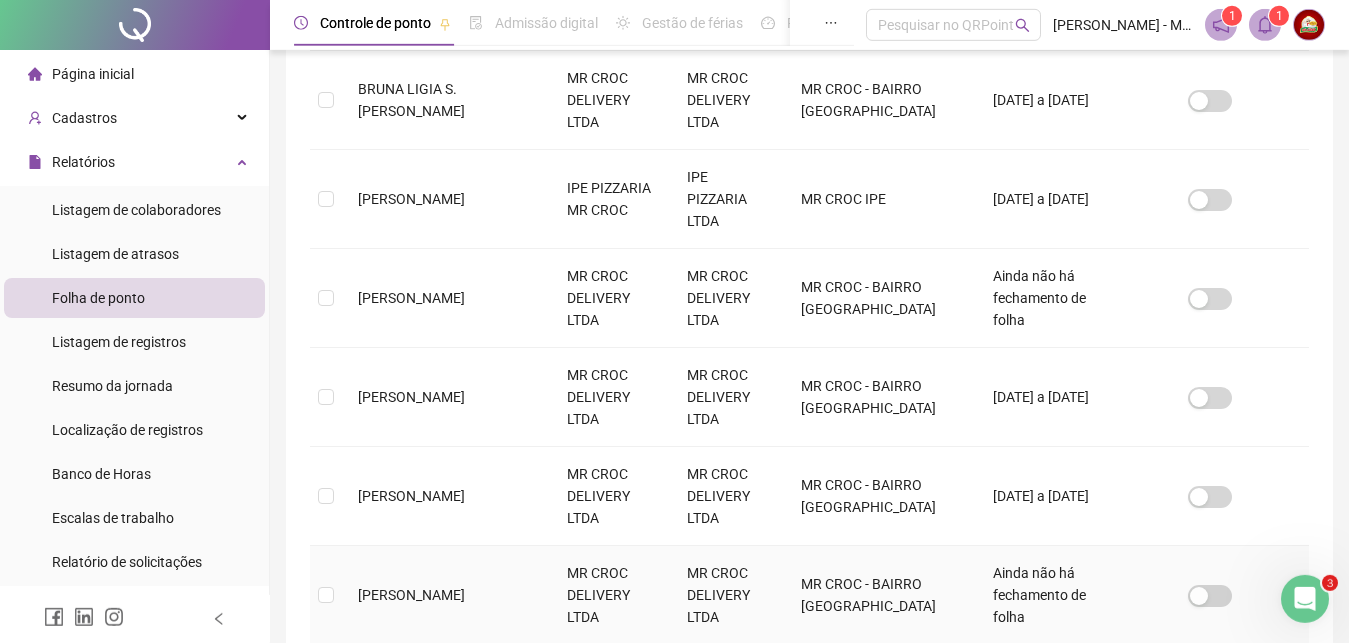 scroll, scrollTop: 598, scrollLeft: 0, axis: vertical 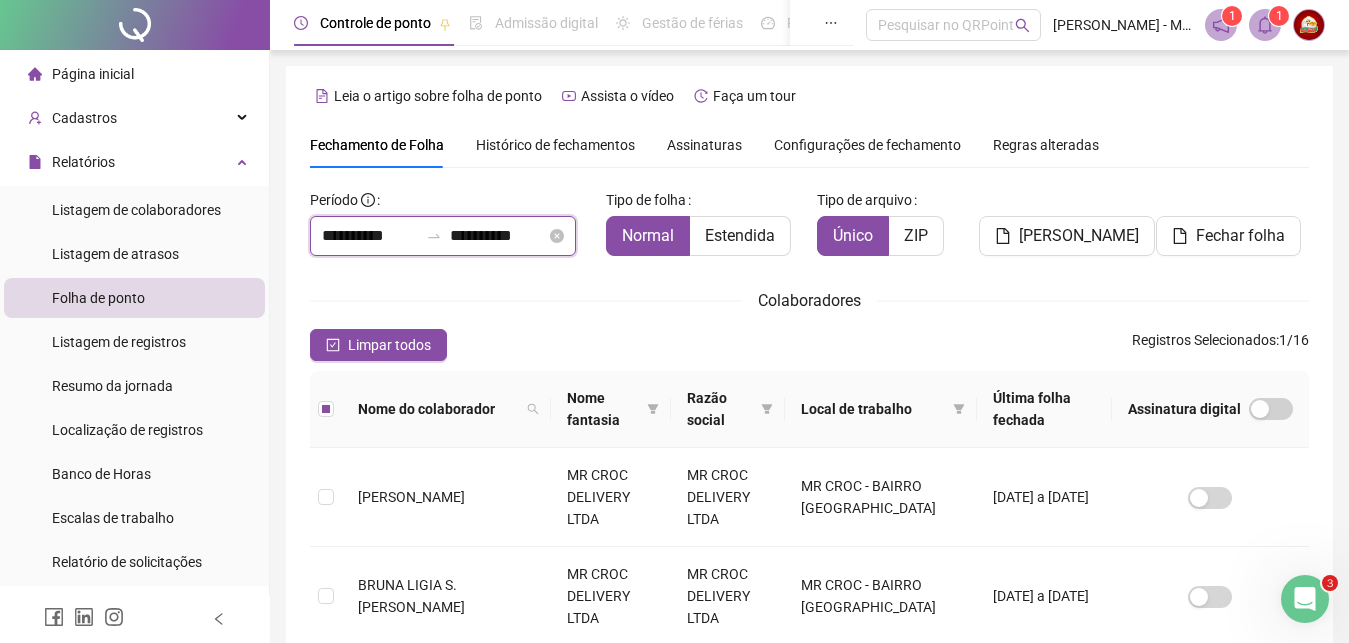 click on "**********" at bounding box center [498, 236] 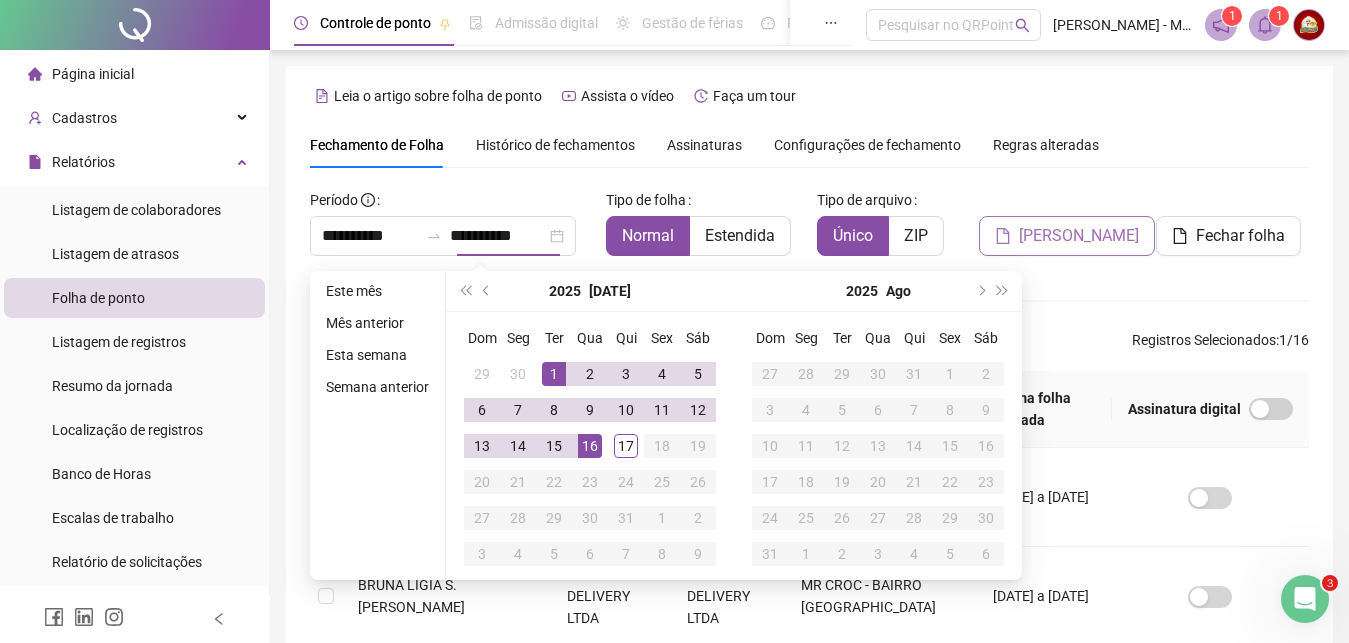 click on "[PERSON_NAME]" at bounding box center [1079, 236] 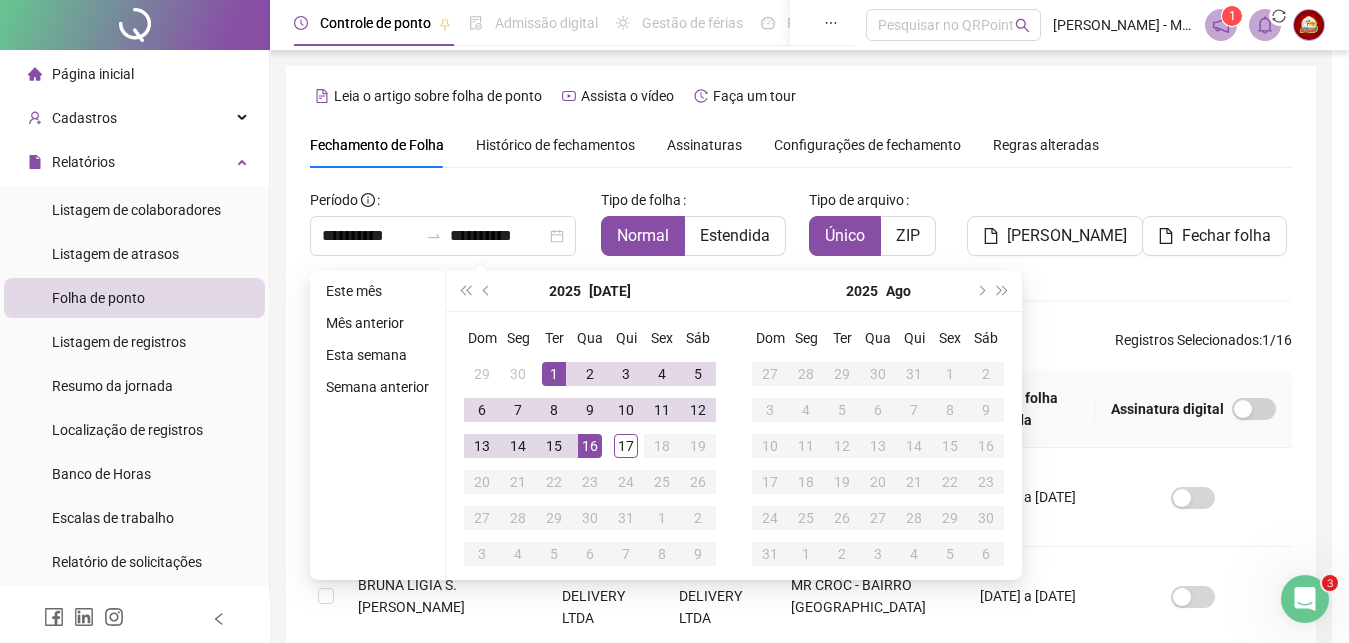 scroll, scrollTop: 88, scrollLeft: 0, axis: vertical 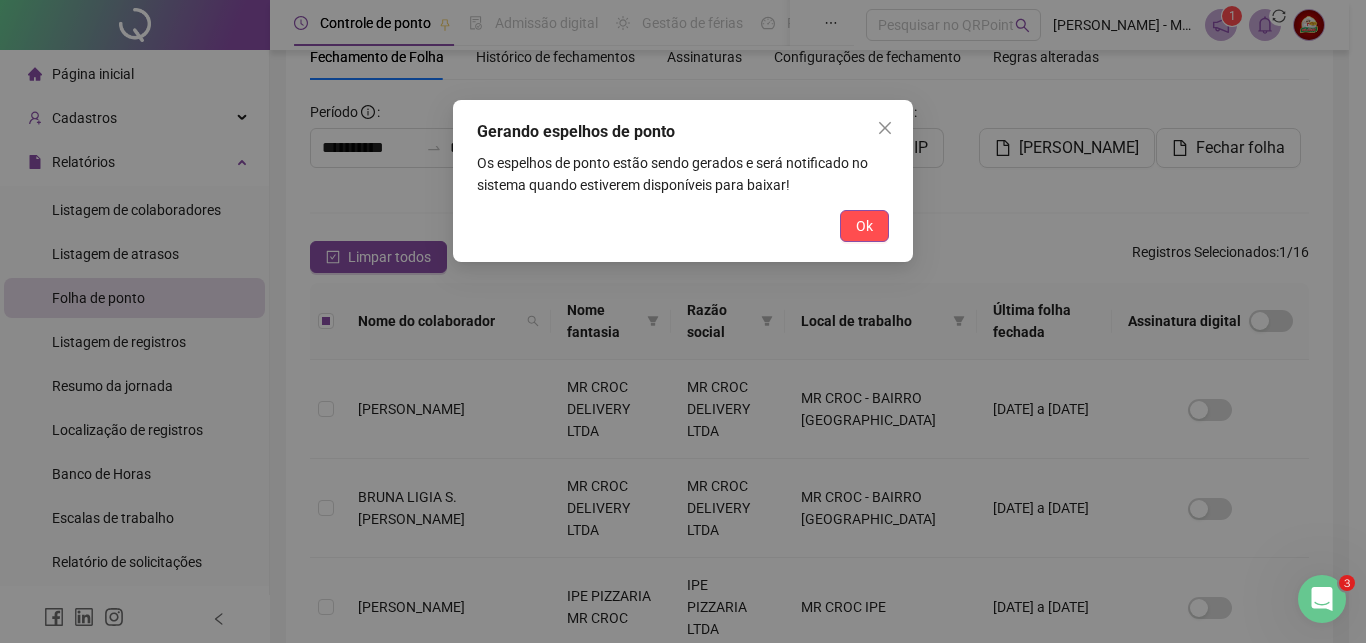 type on "**********" 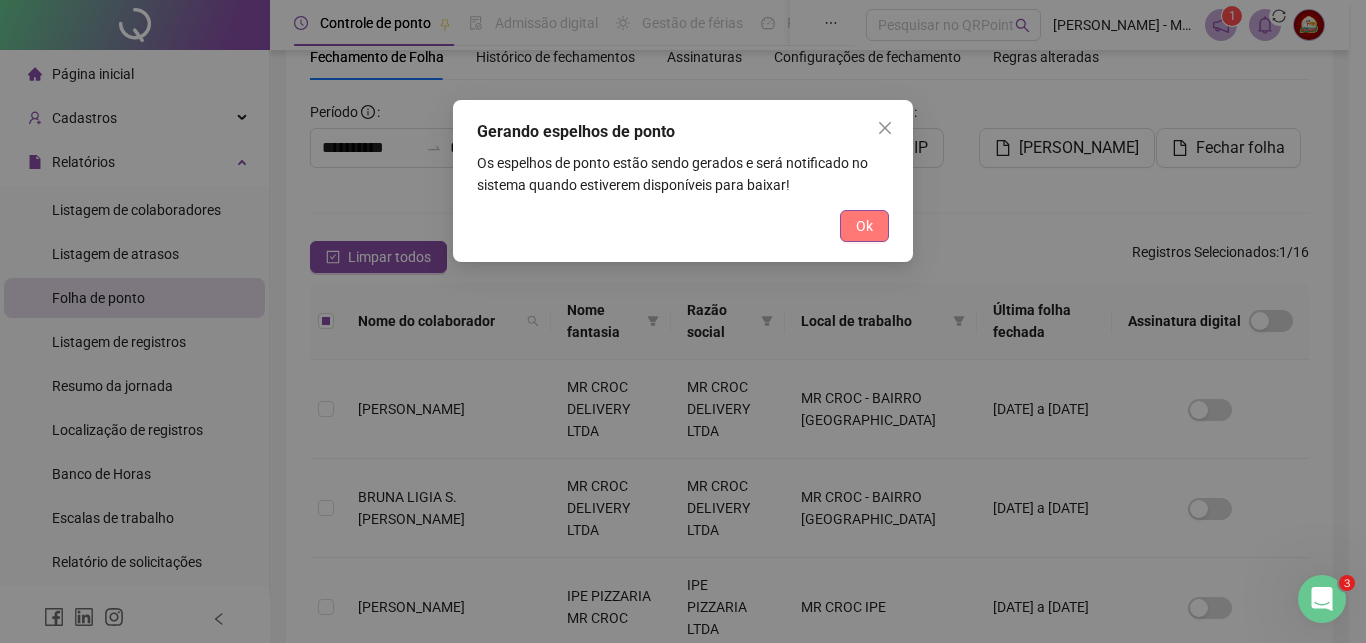 click on "Ok" at bounding box center [864, 226] 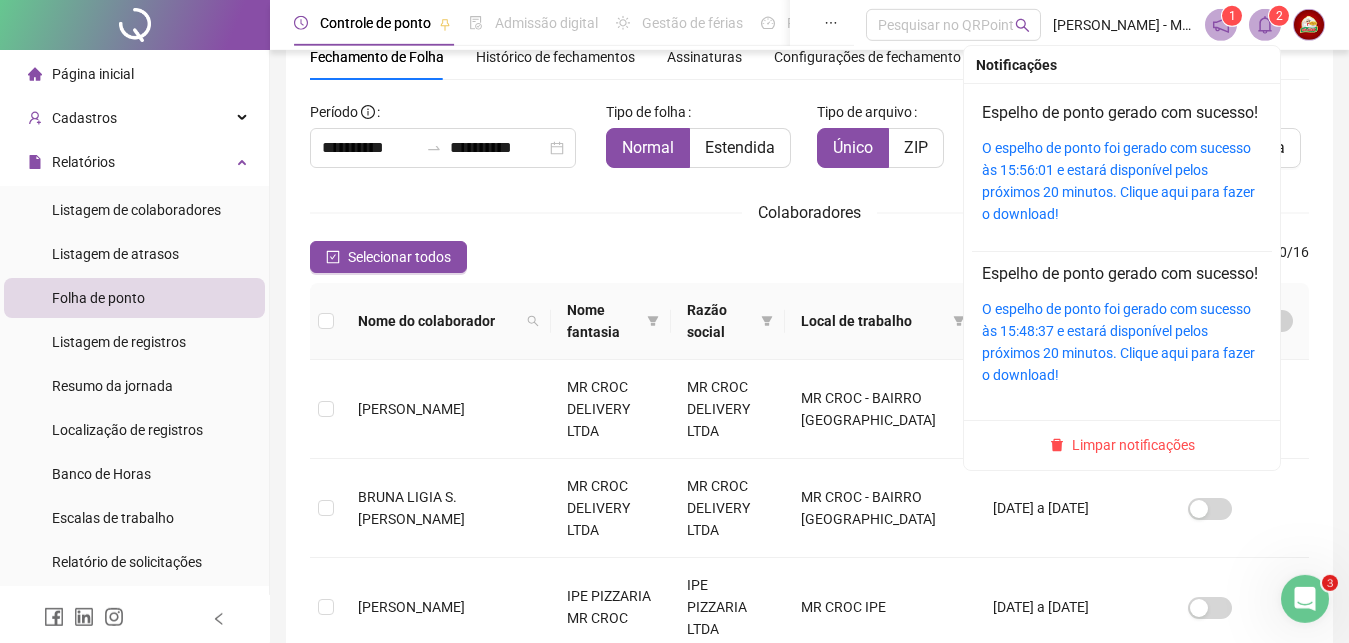 click at bounding box center [1265, 25] 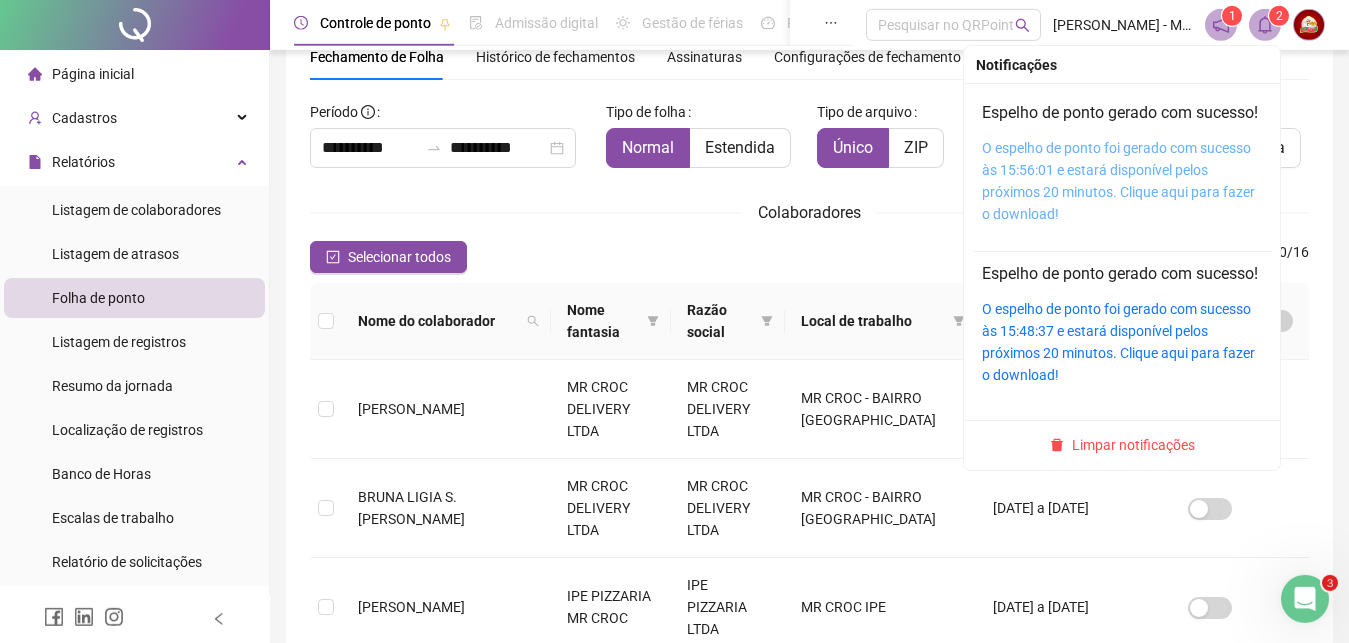 click on "O espelho de ponto foi gerado com sucesso às 15:56:01 e estará disponível pelos próximos 20 minutos.
Clique aqui para fazer o download!" at bounding box center (1118, 181) 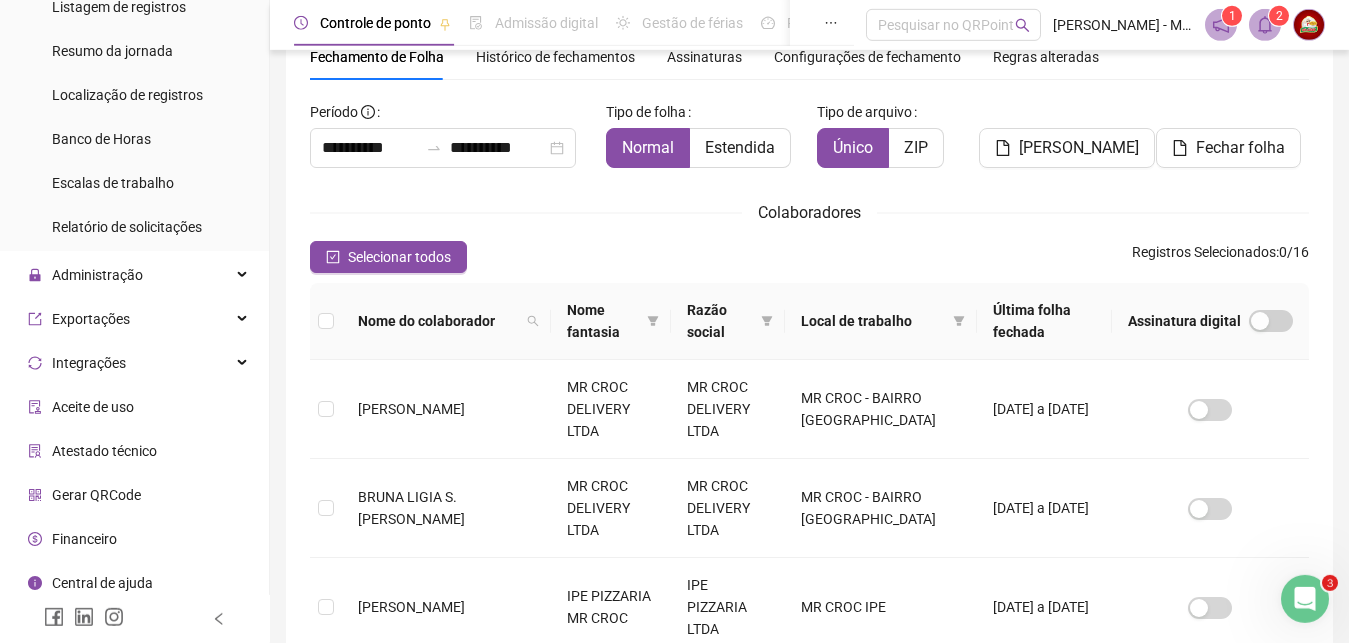 scroll, scrollTop: 342, scrollLeft: 0, axis: vertical 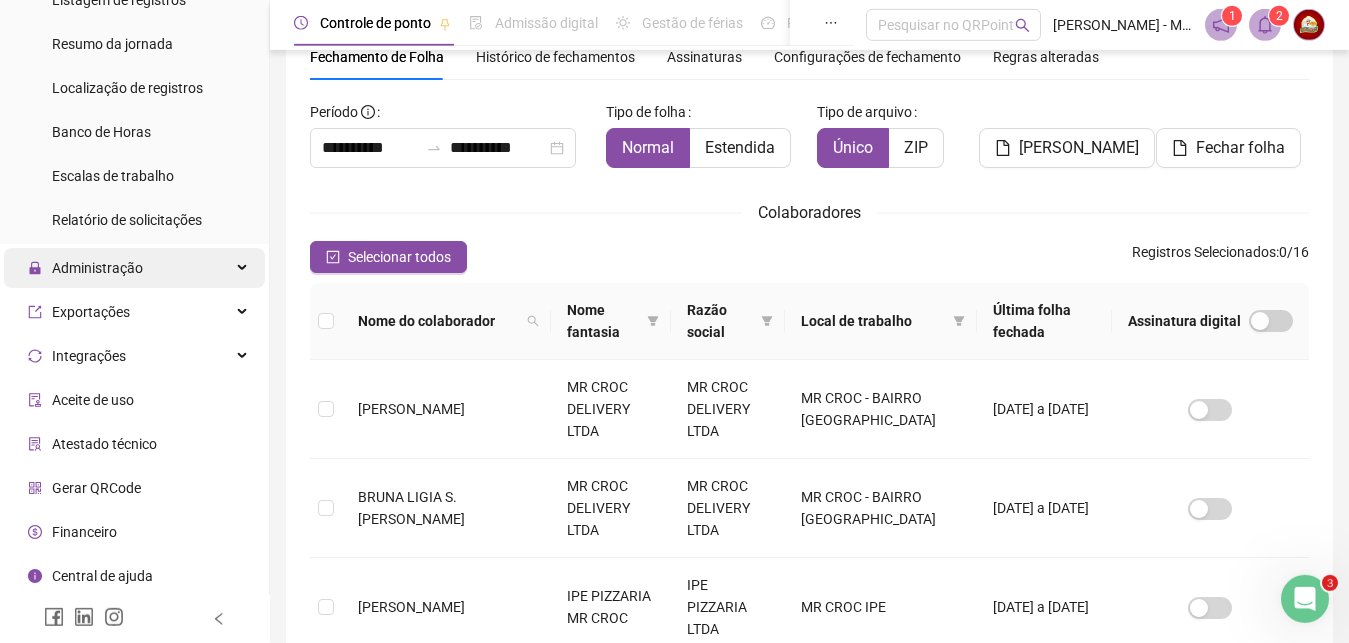 click on "Administração" at bounding box center [134, 268] 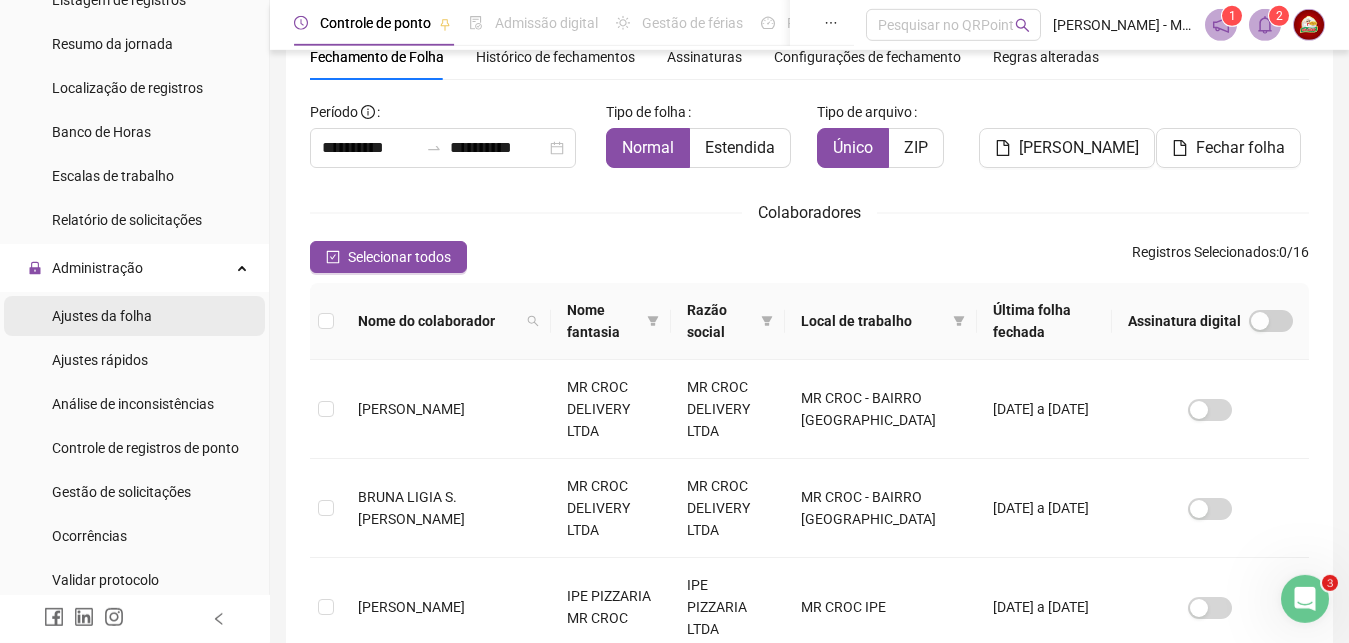 click on "Ajustes da folha" at bounding box center (102, 316) 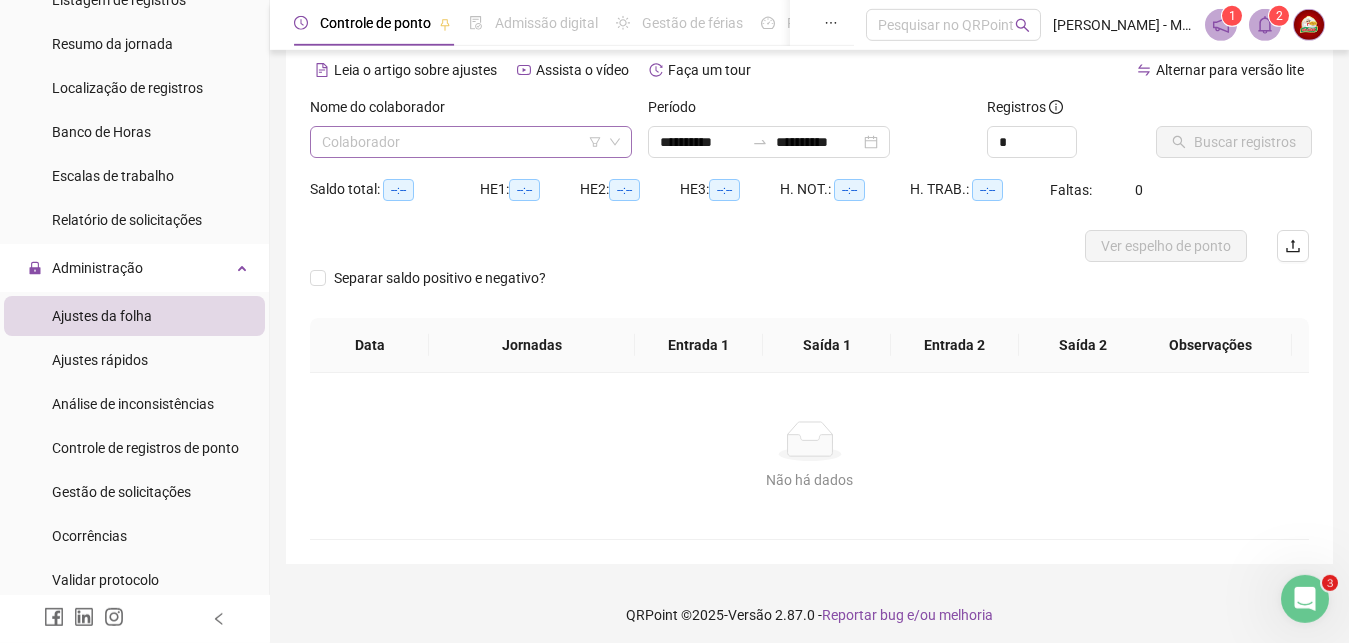 click at bounding box center [465, 142] 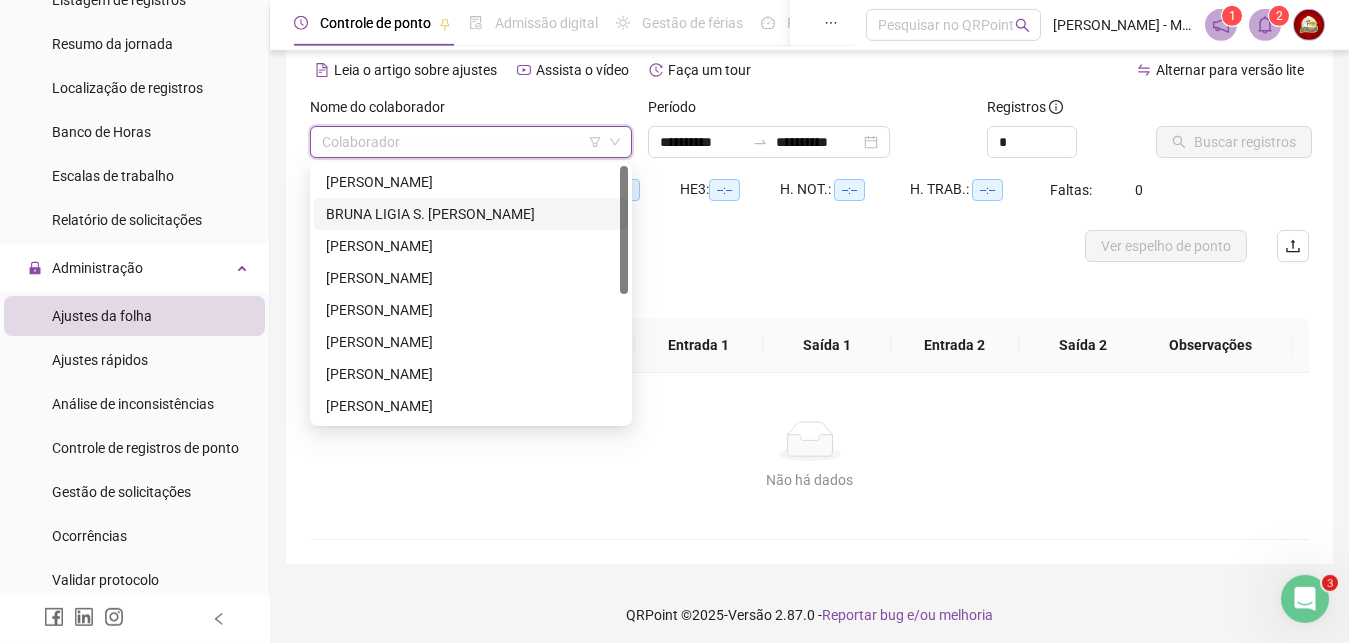 click on "BRUNA LIGIA S. [PERSON_NAME]" at bounding box center (471, 214) 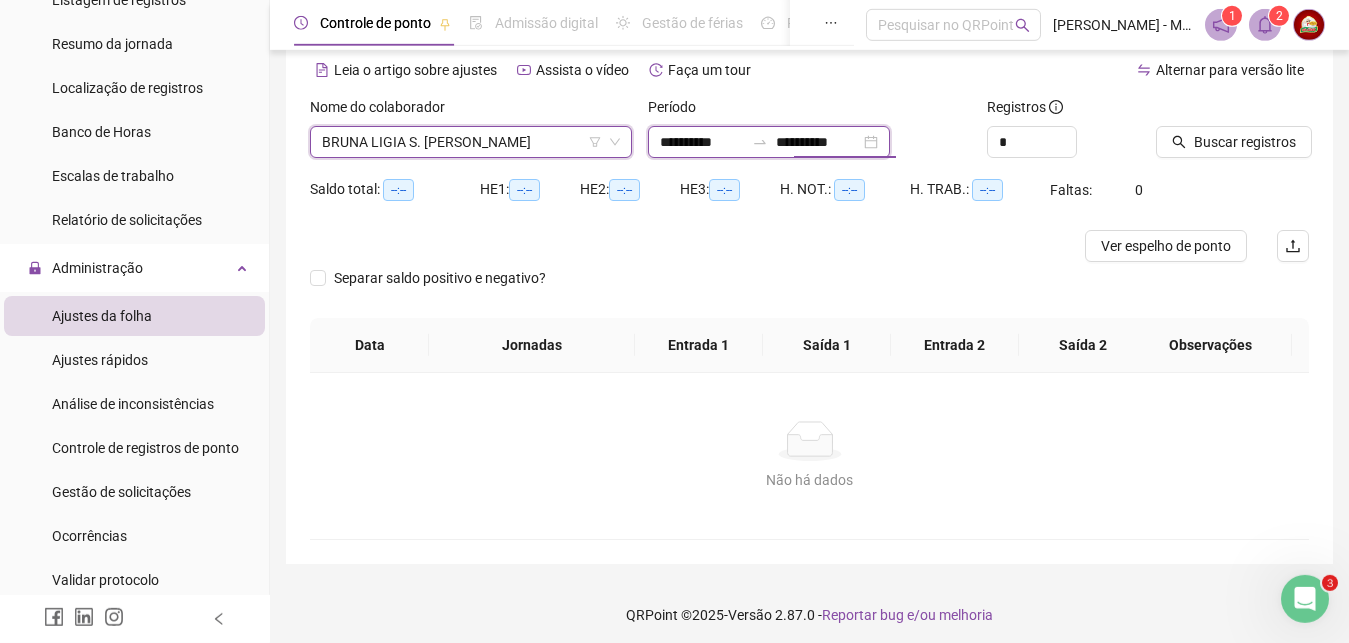click on "**********" at bounding box center [818, 142] 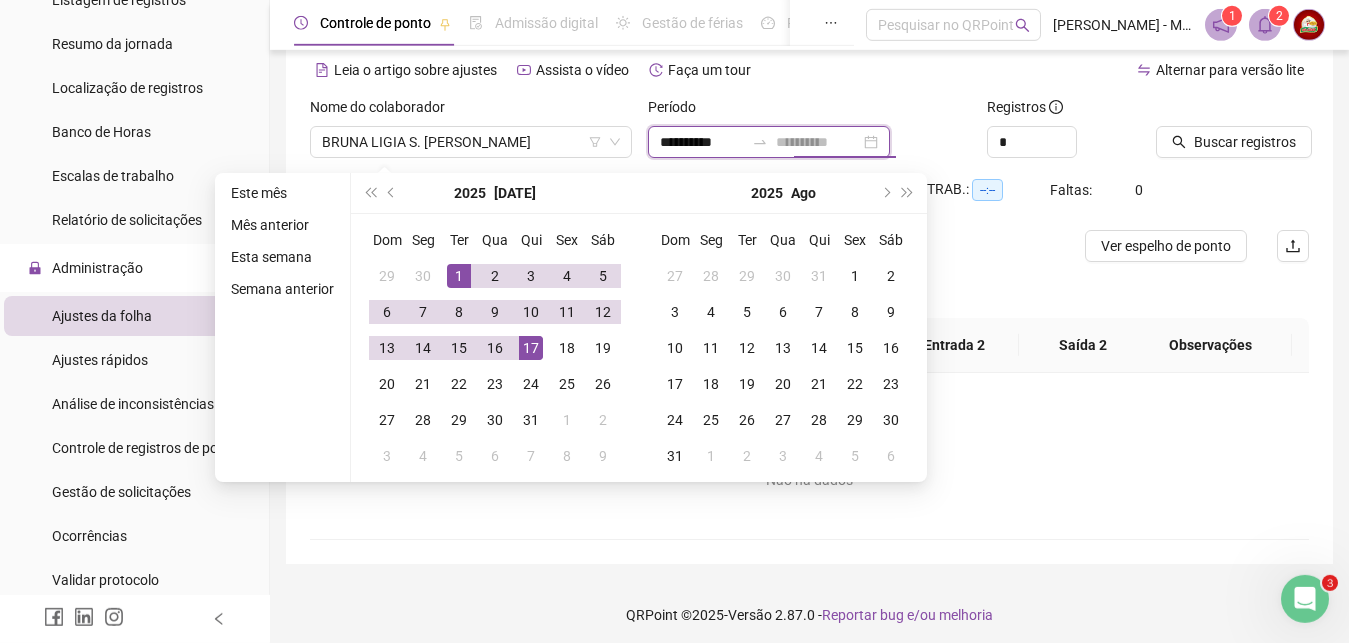 type on "**********" 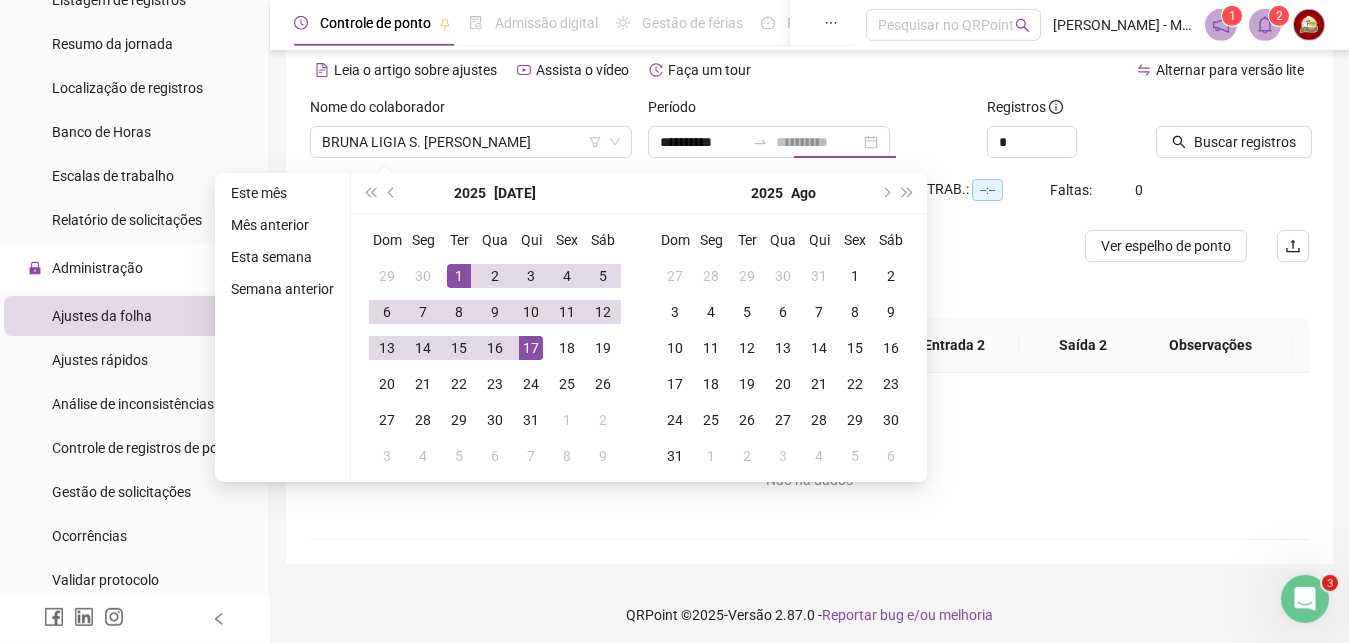 click on "17" at bounding box center [531, 348] 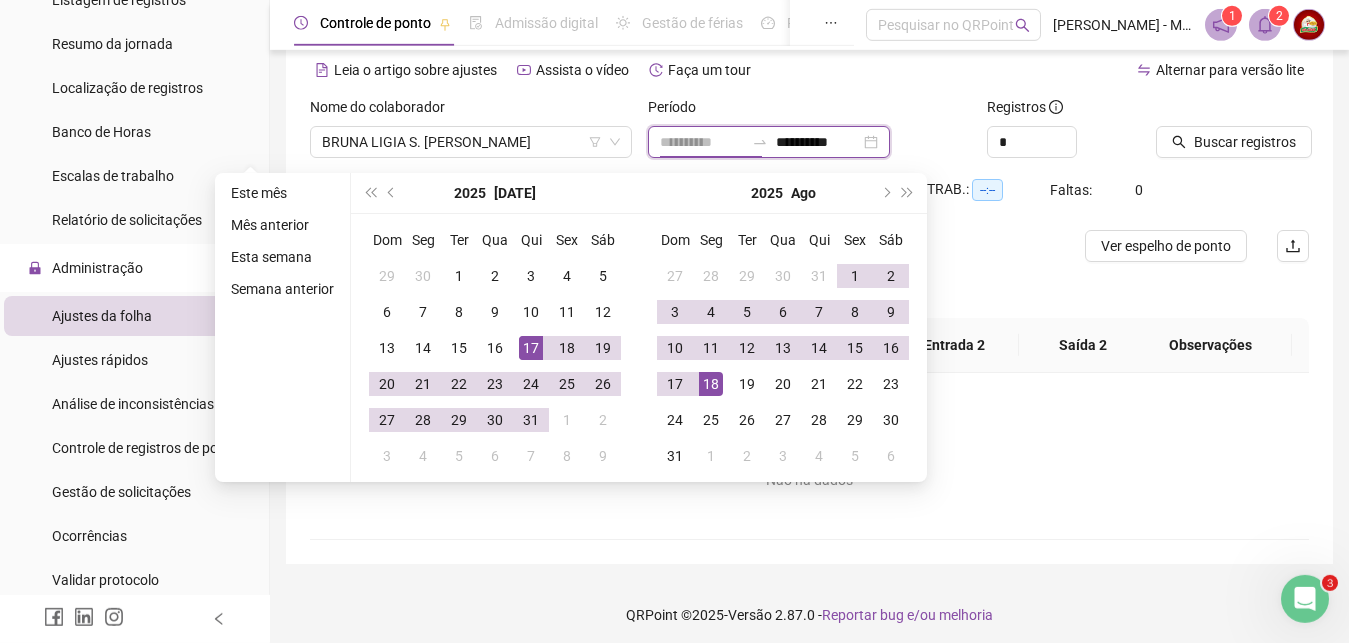 type on "**********" 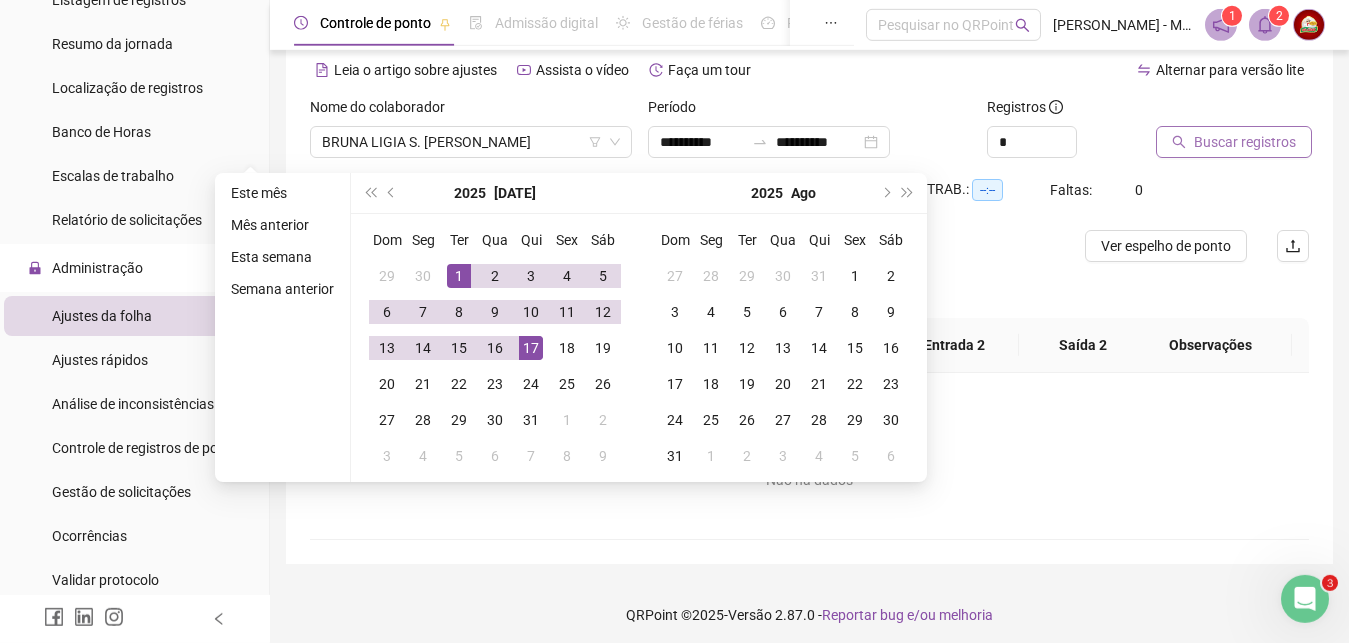 click on "Buscar registros" at bounding box center (1245, 142) 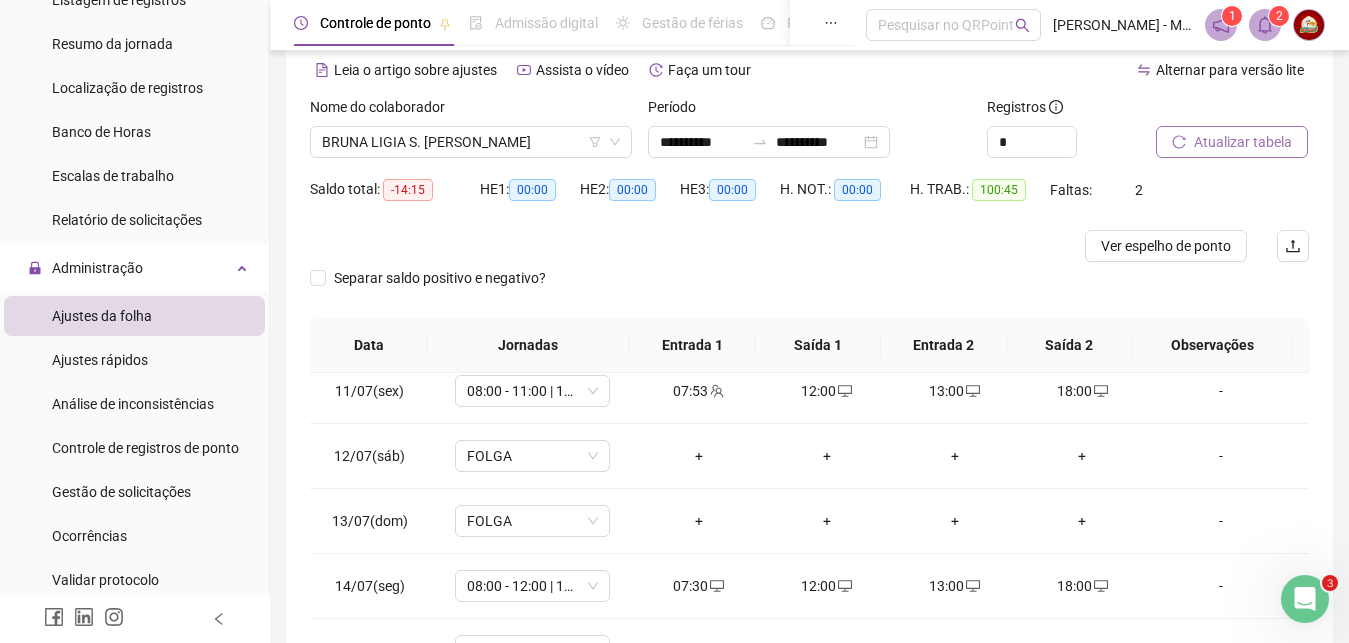 scroll, scrollTop: 678, scrollLeft: 0, axis: vertical 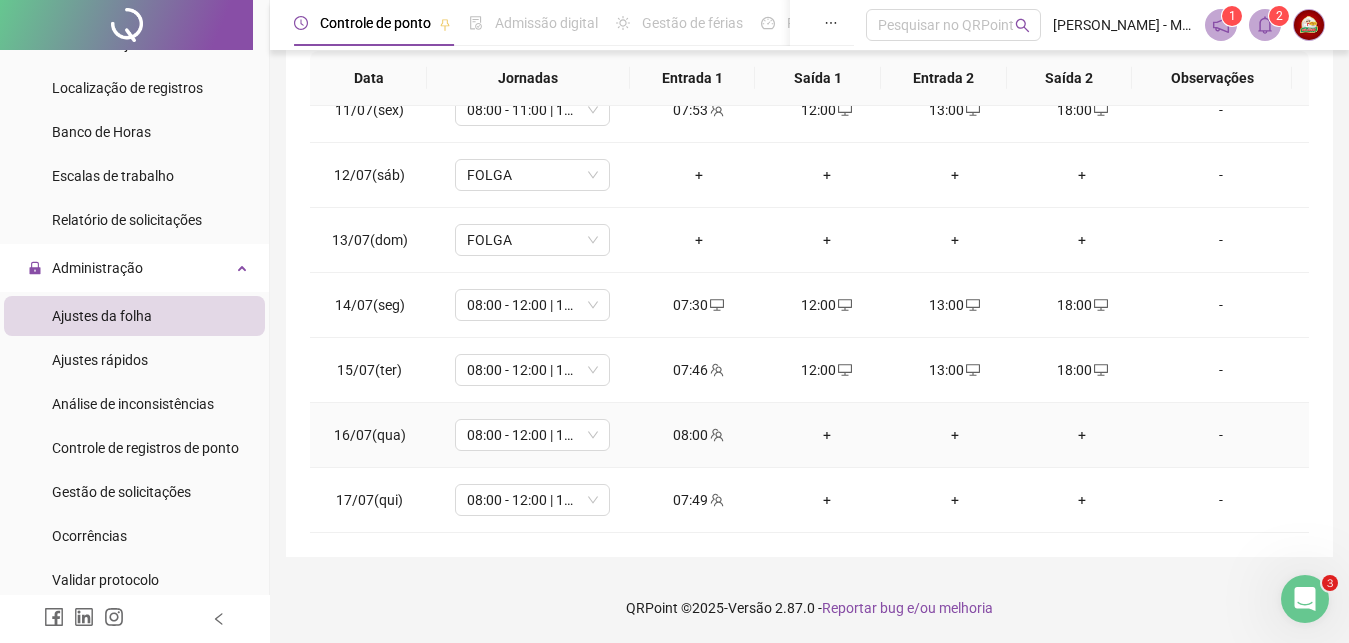 click on "+" at bounding box center (827, 435) 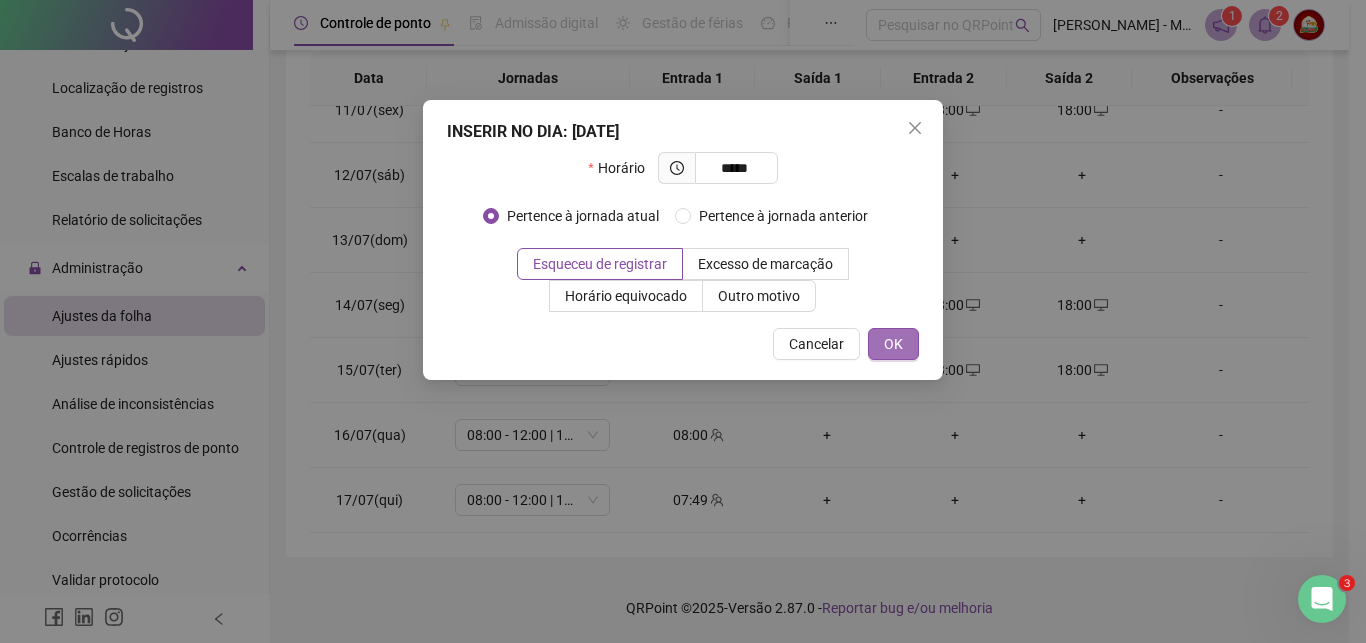 type on "*****" 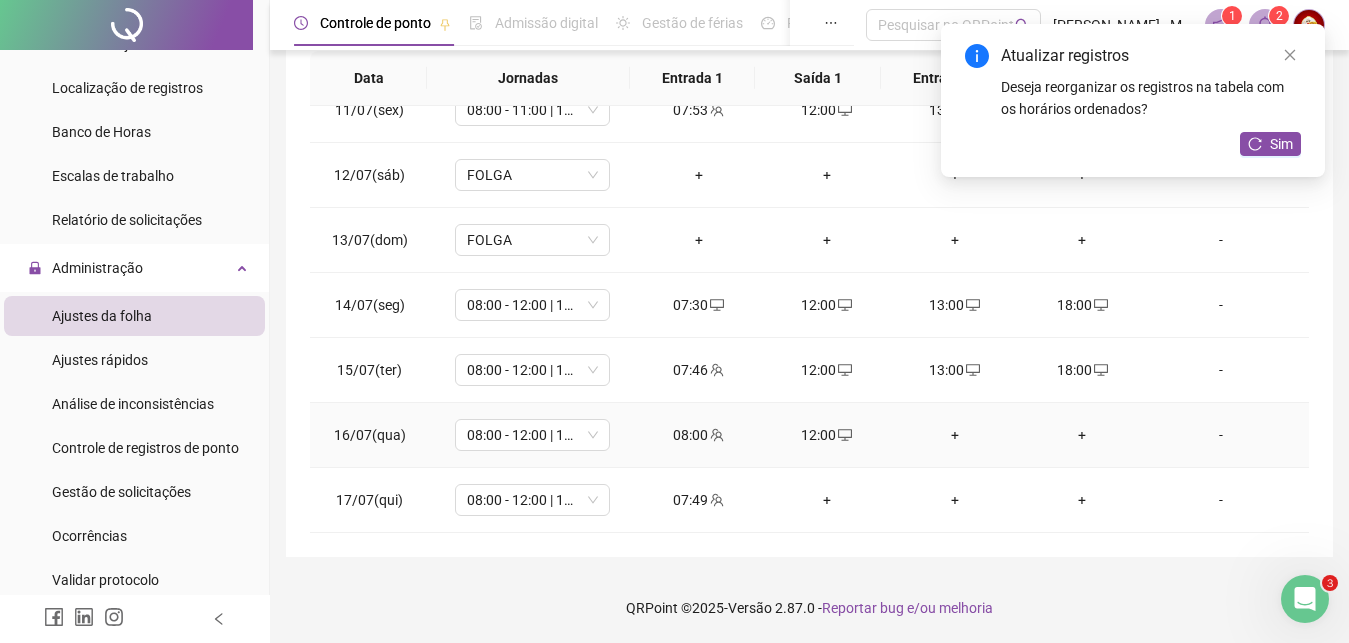 click on "+" at bounding box center (955, 435) 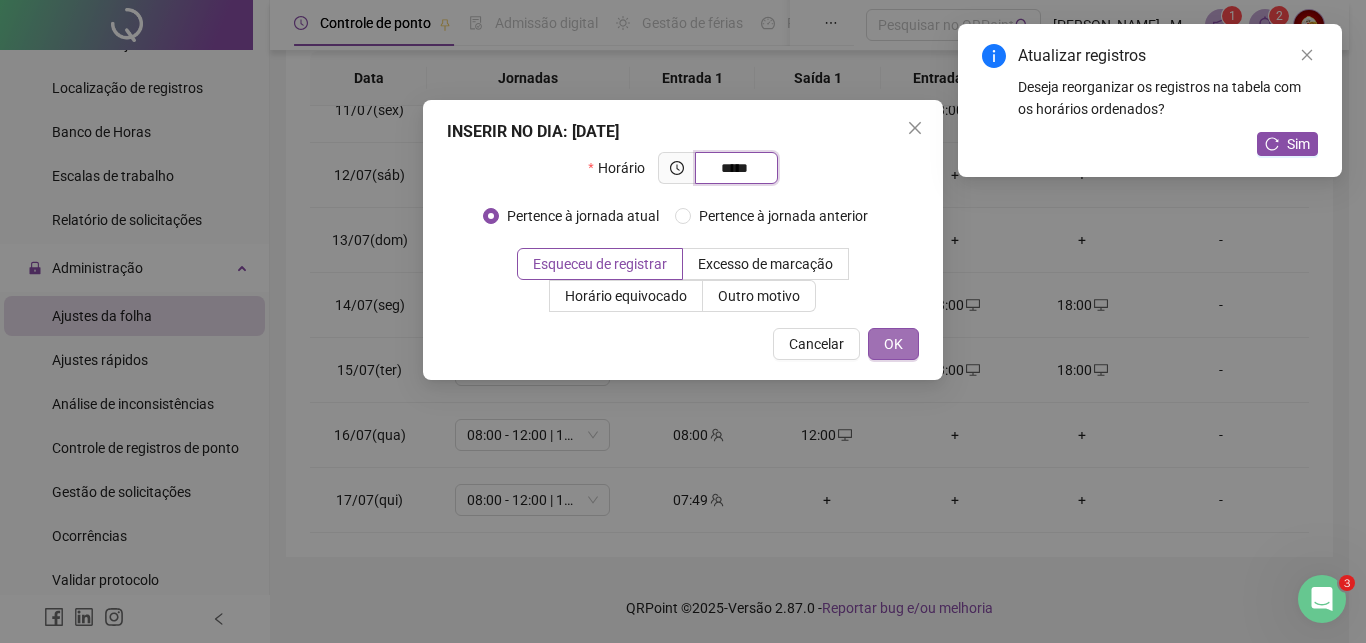 type on "*****" 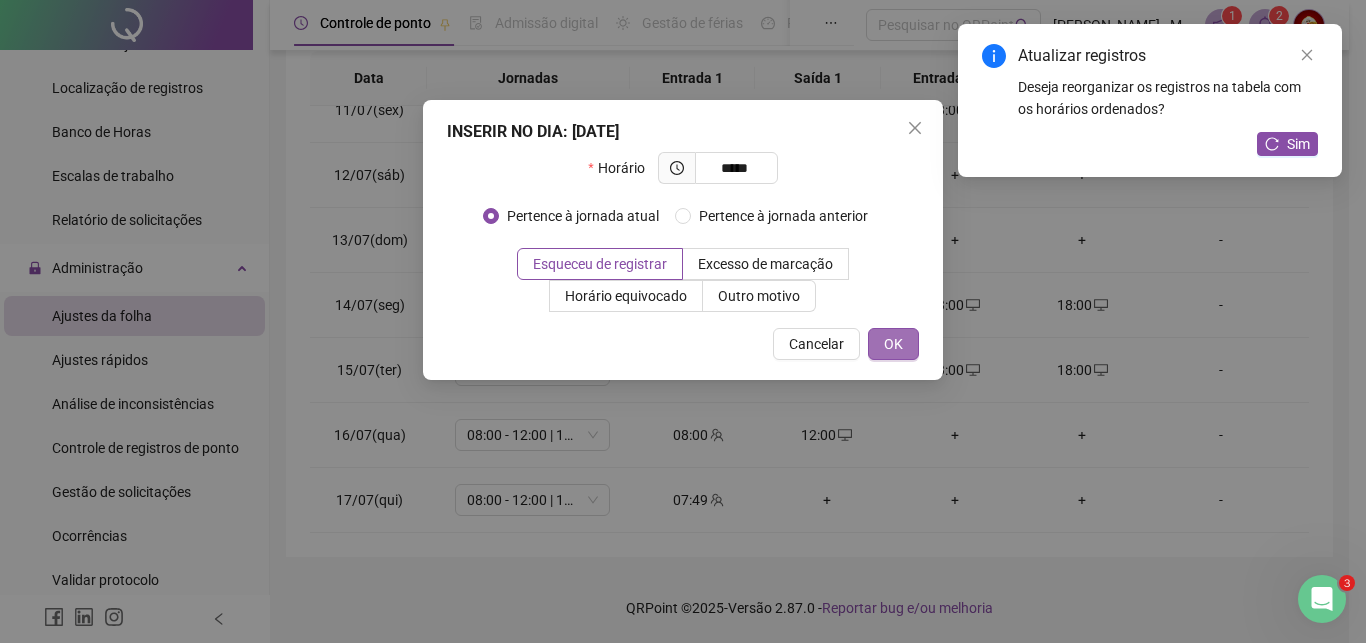 click on "OK" at bounding box center [893, 344] 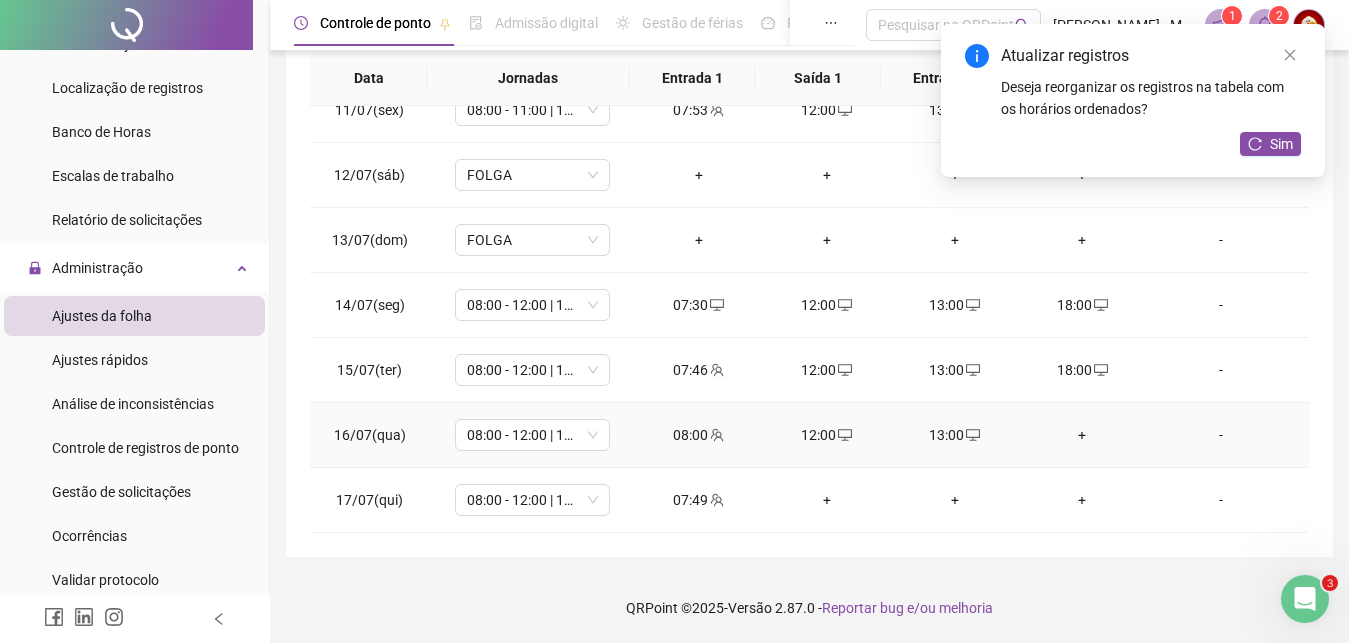 click on "+" at bounding box center (1083, 435) 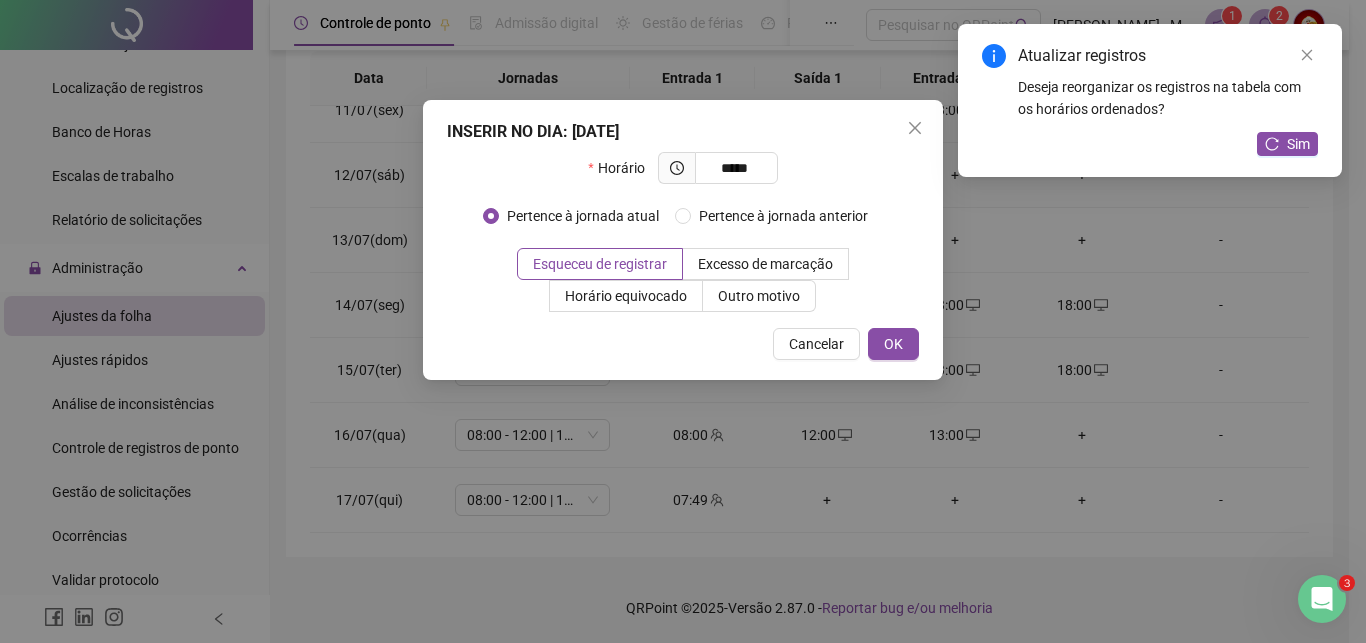 type on "*****" 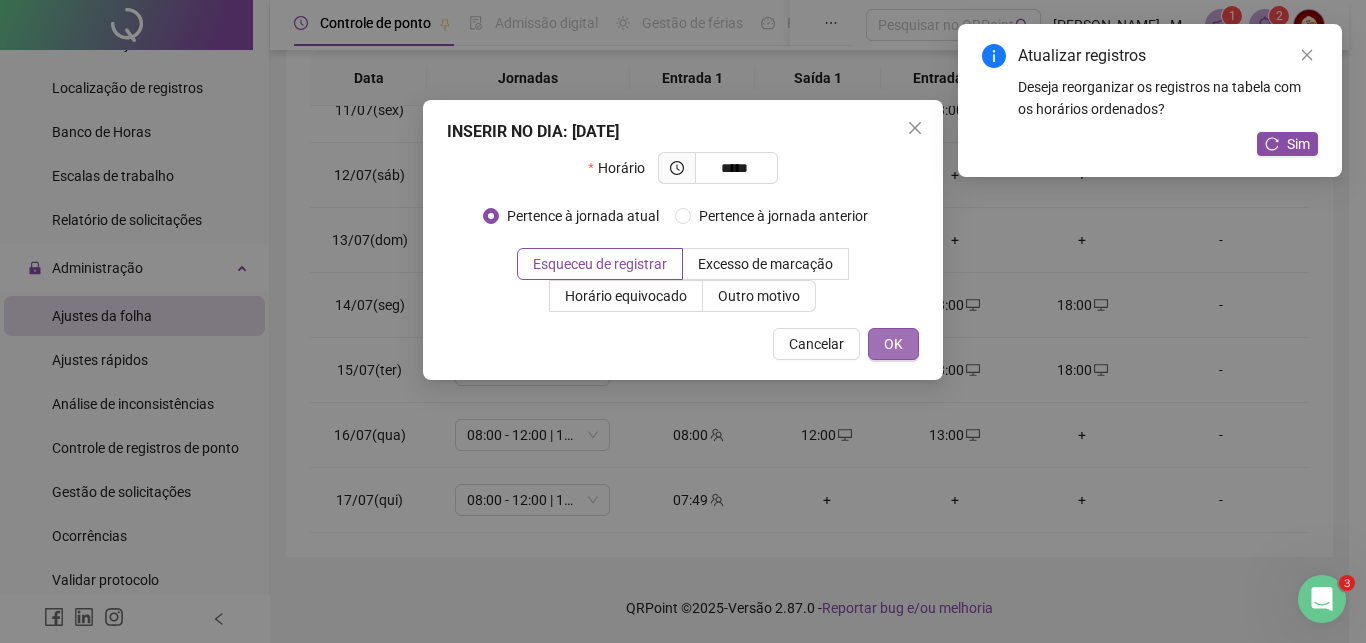 click on "OK" at bounding box center [893, 344] 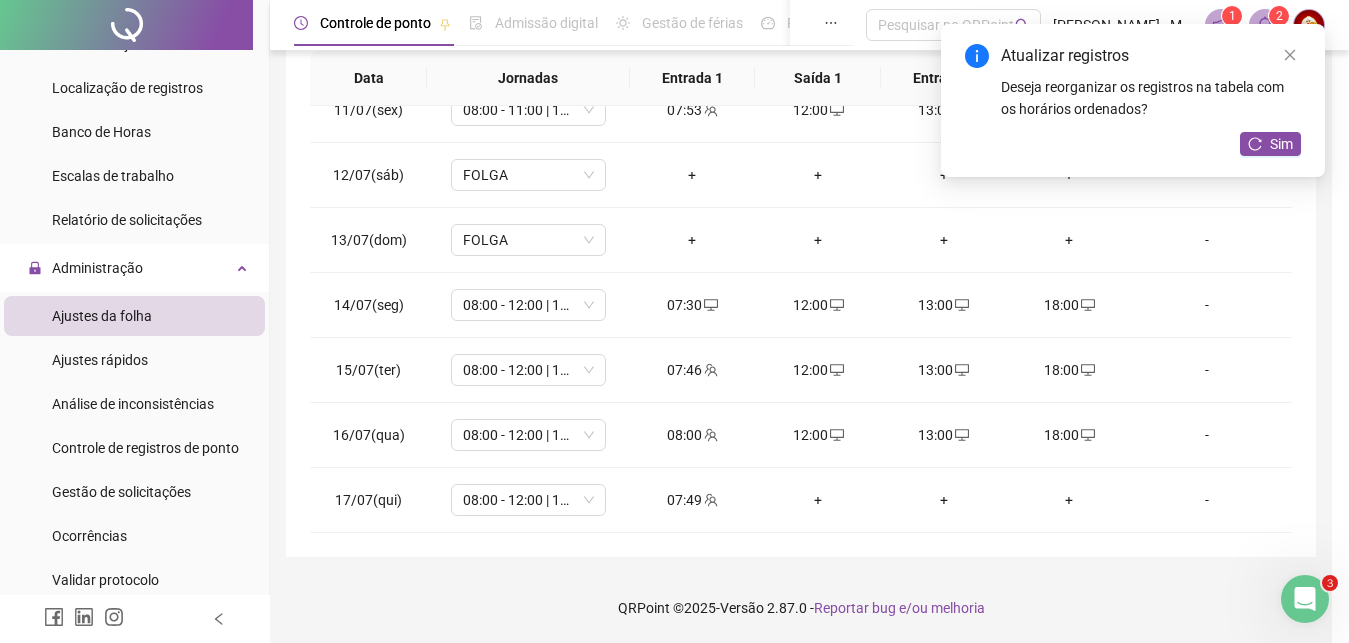 click on "+" at bounding box center [818, 500] 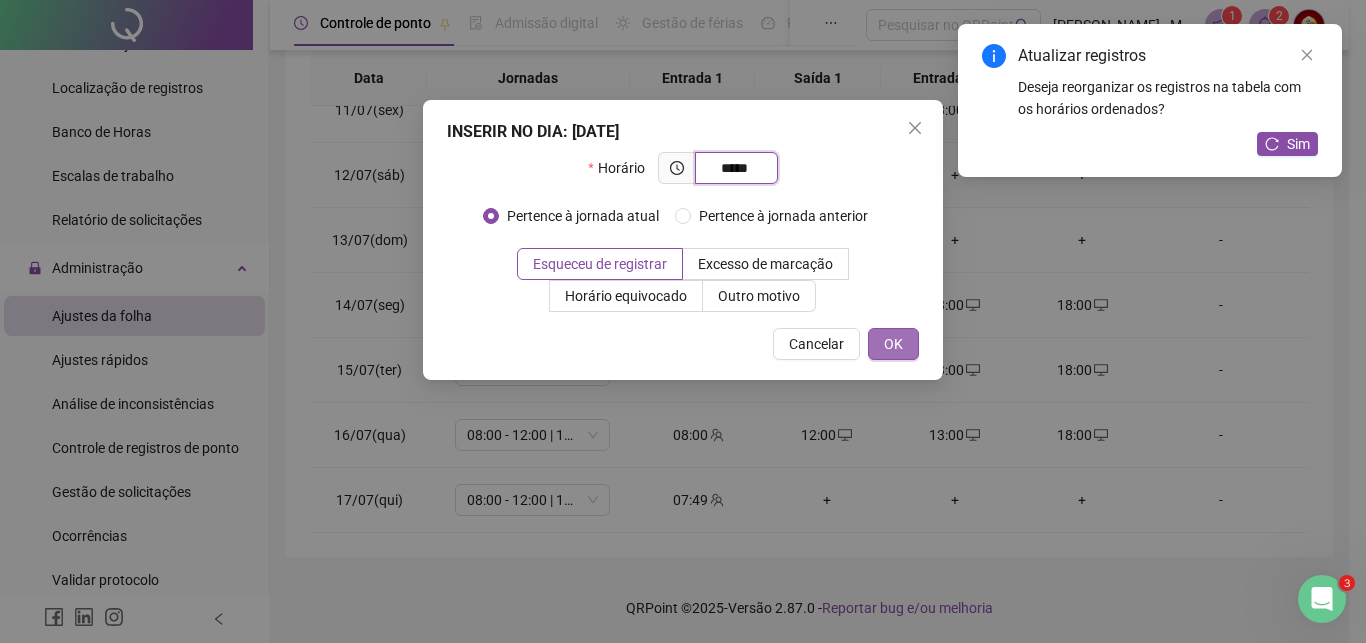 type on "*****" 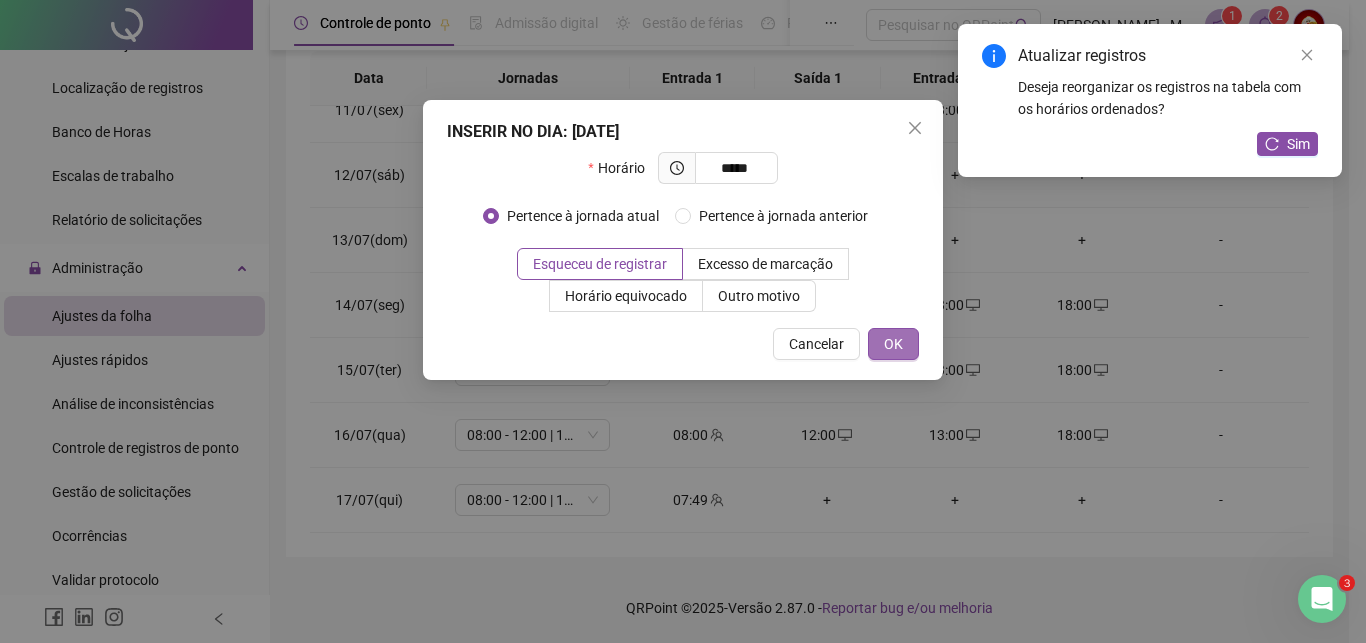 click on "OK" at bounding box center (893, 344) 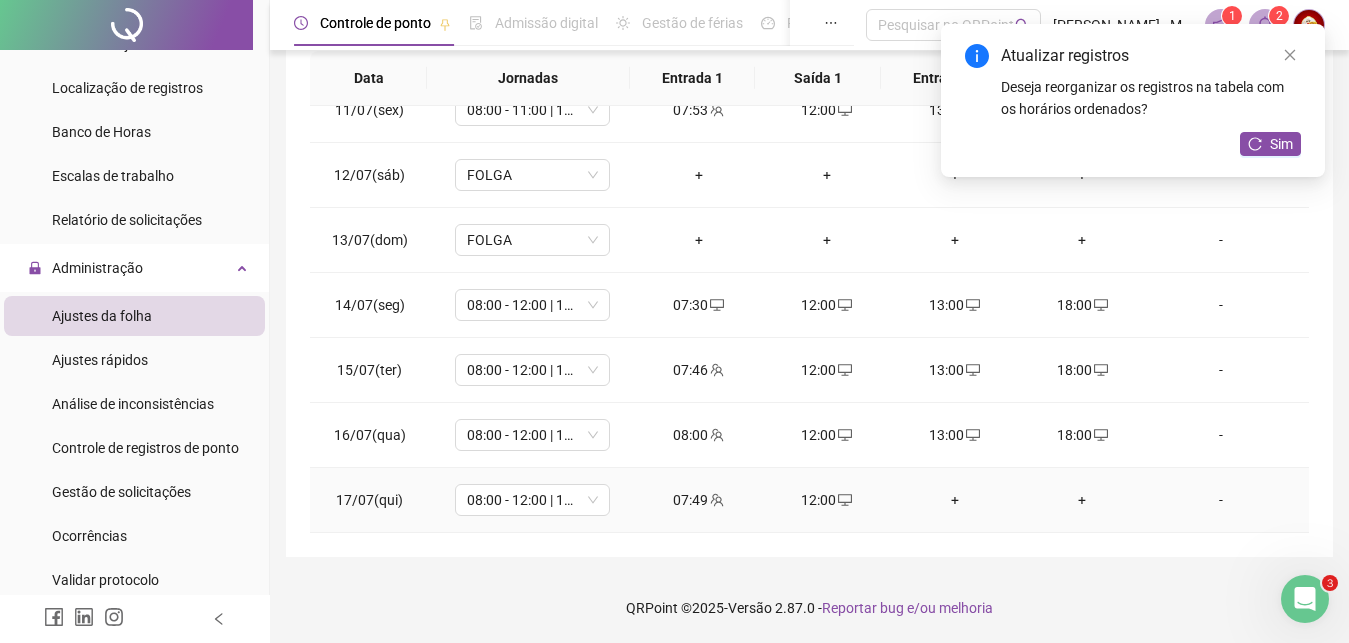 click on "+" at bounding box center [955, 500] 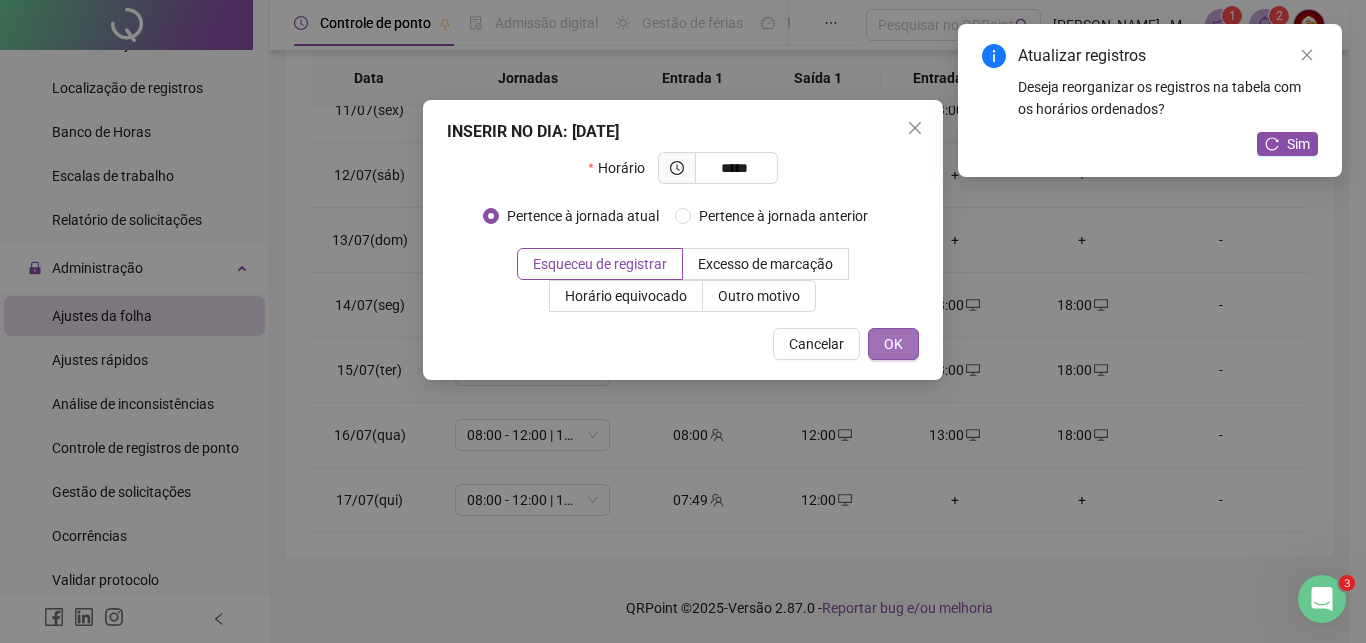 type on "*****" 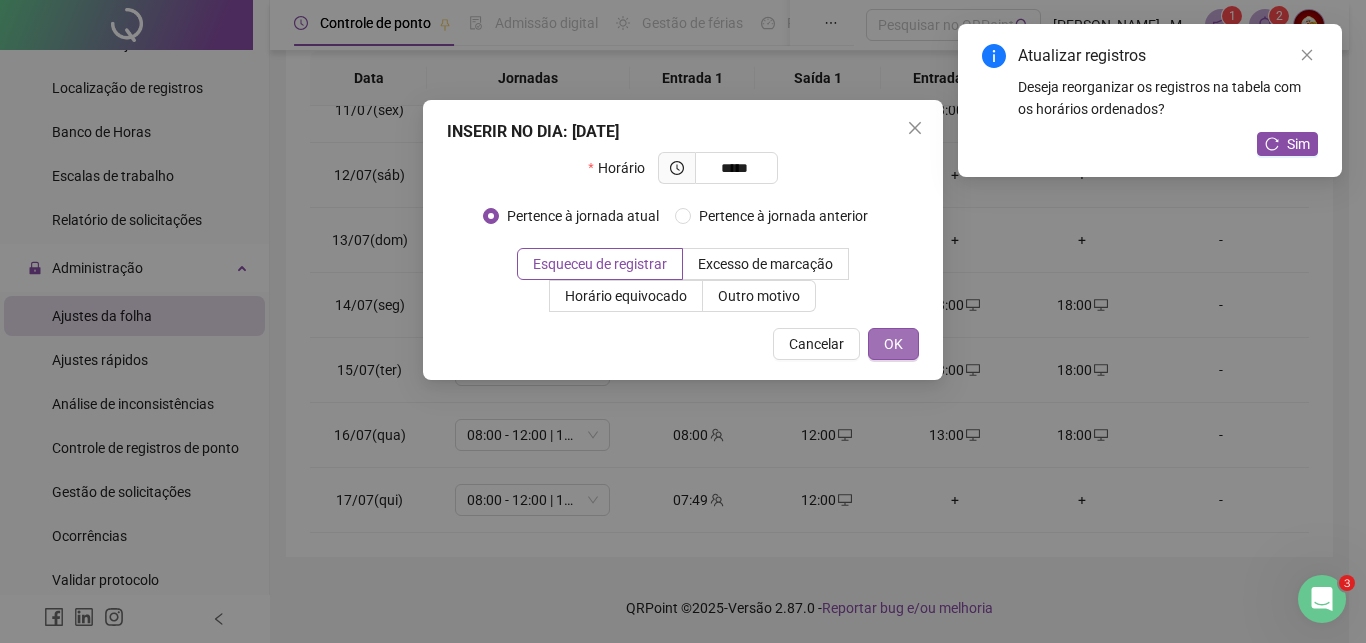 click on "OK" at bounding box center [893, 344] 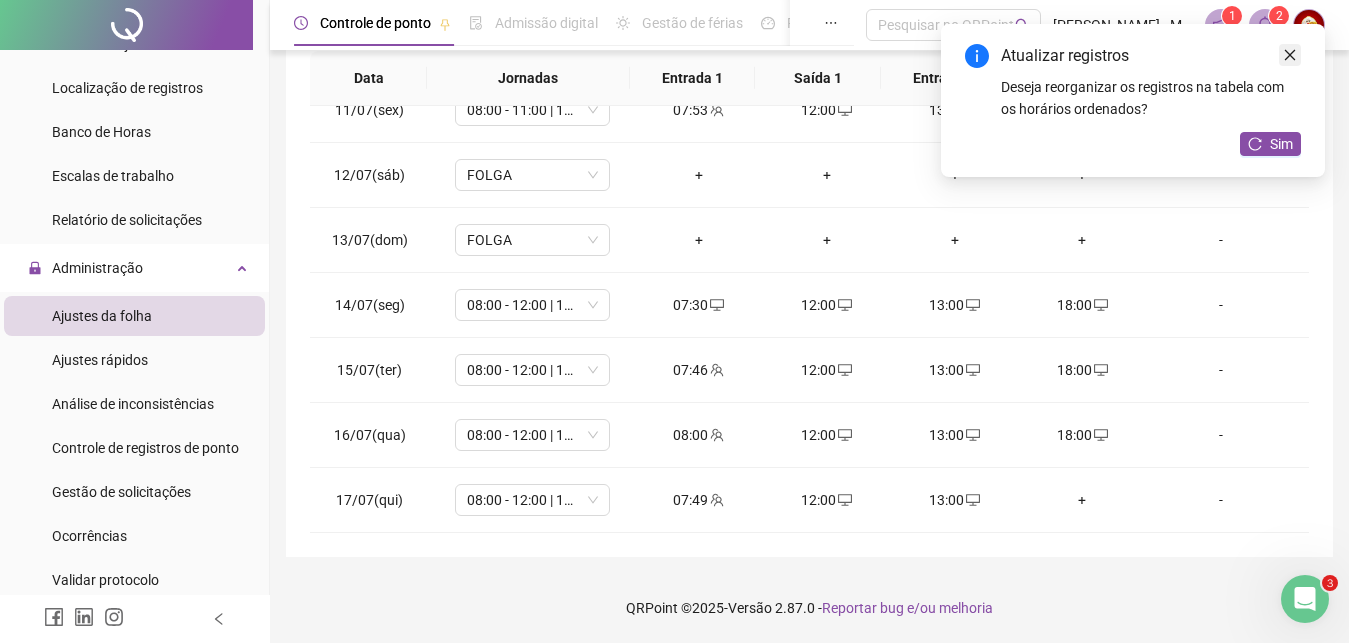 click at bounding box center [1290, 55] 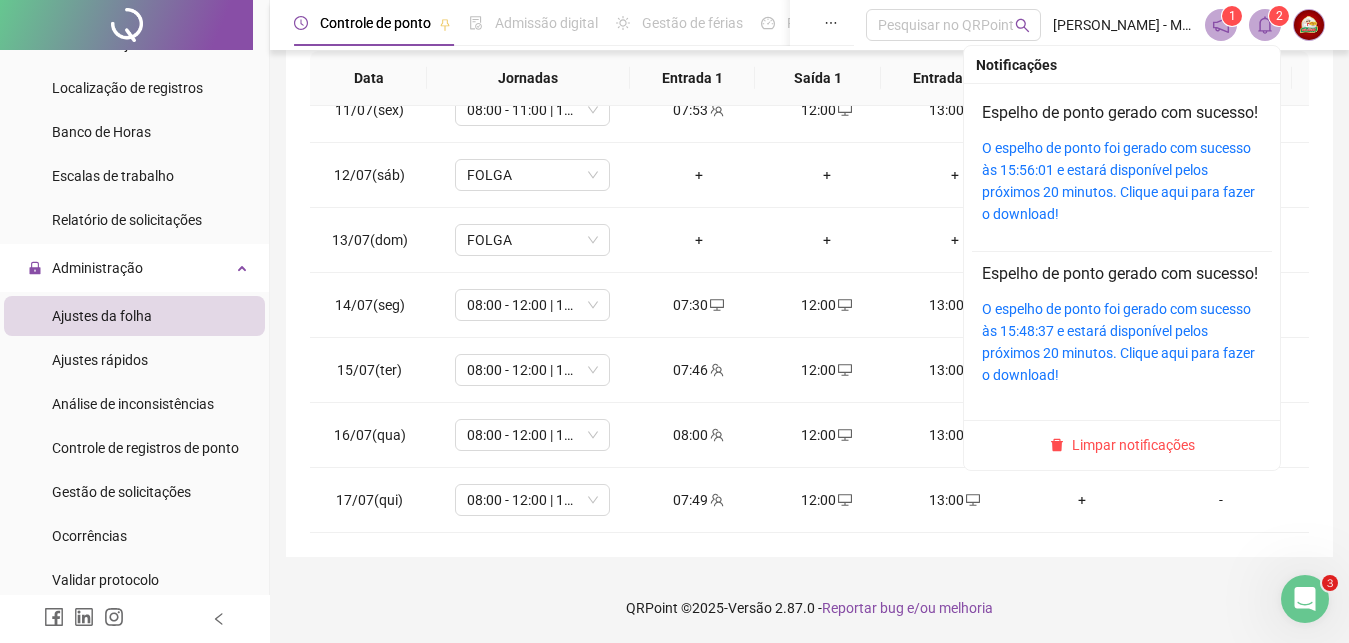 click on "2" at bounding box center [1279, 16] 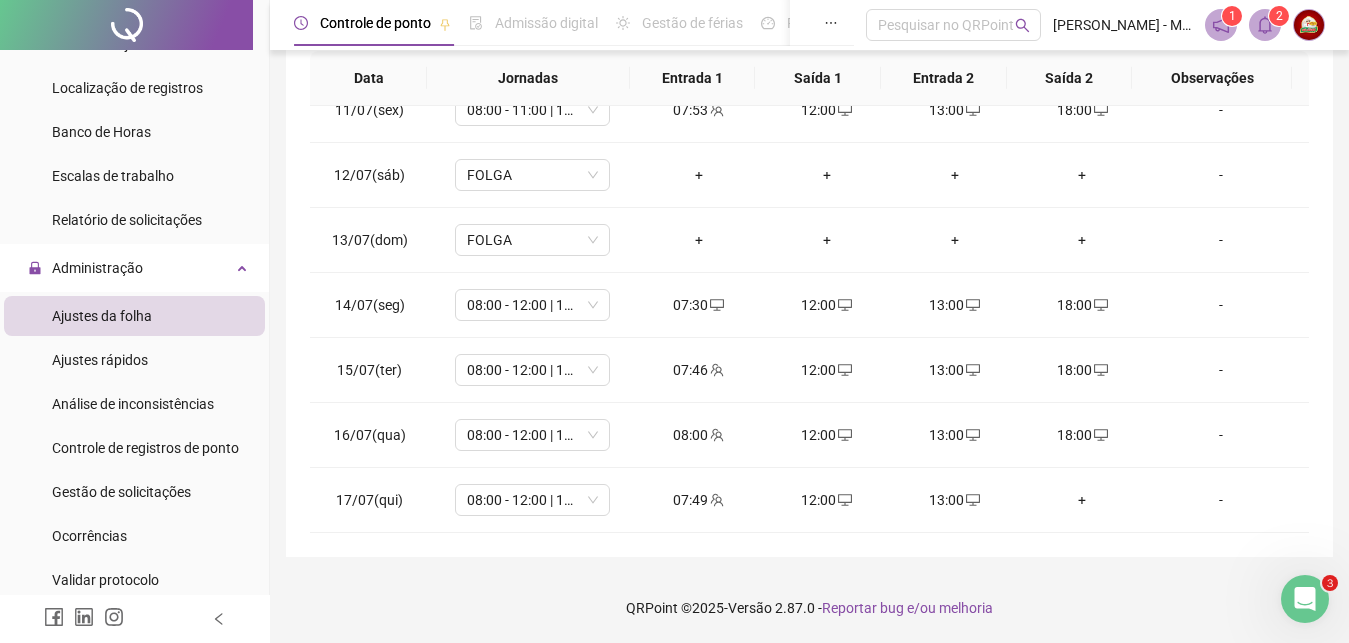 click 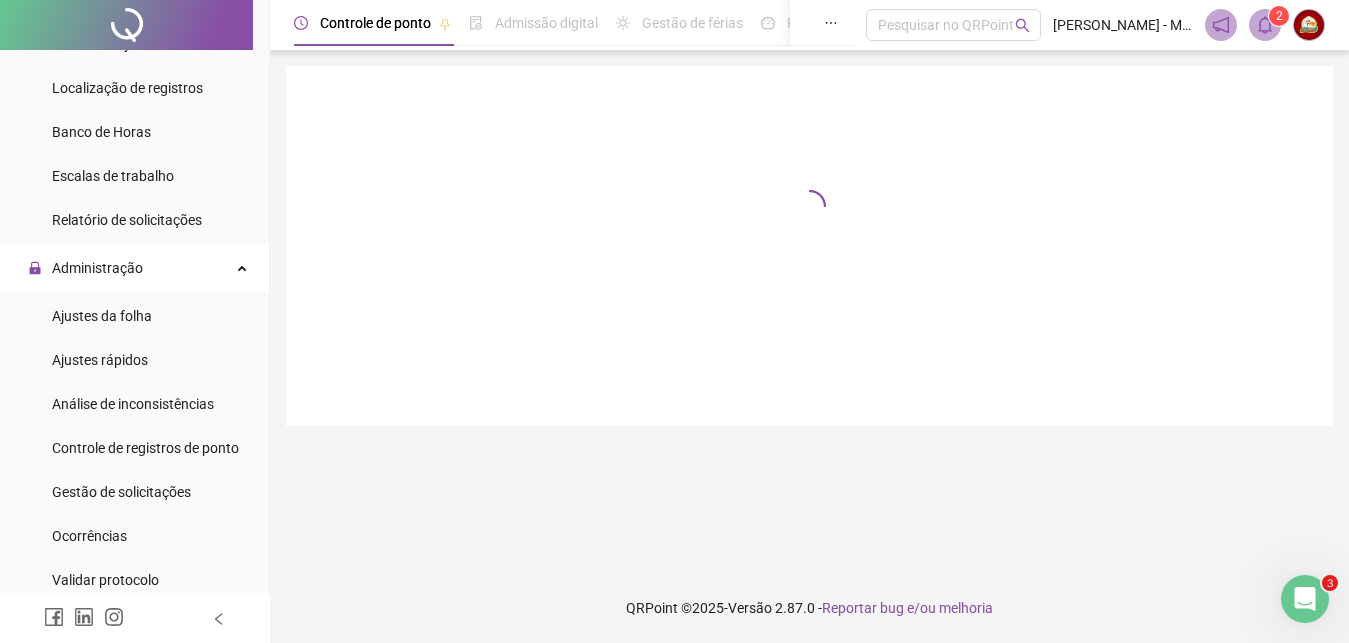 scroll, scrollTop: 0, scrollLeft: 0, axis: both 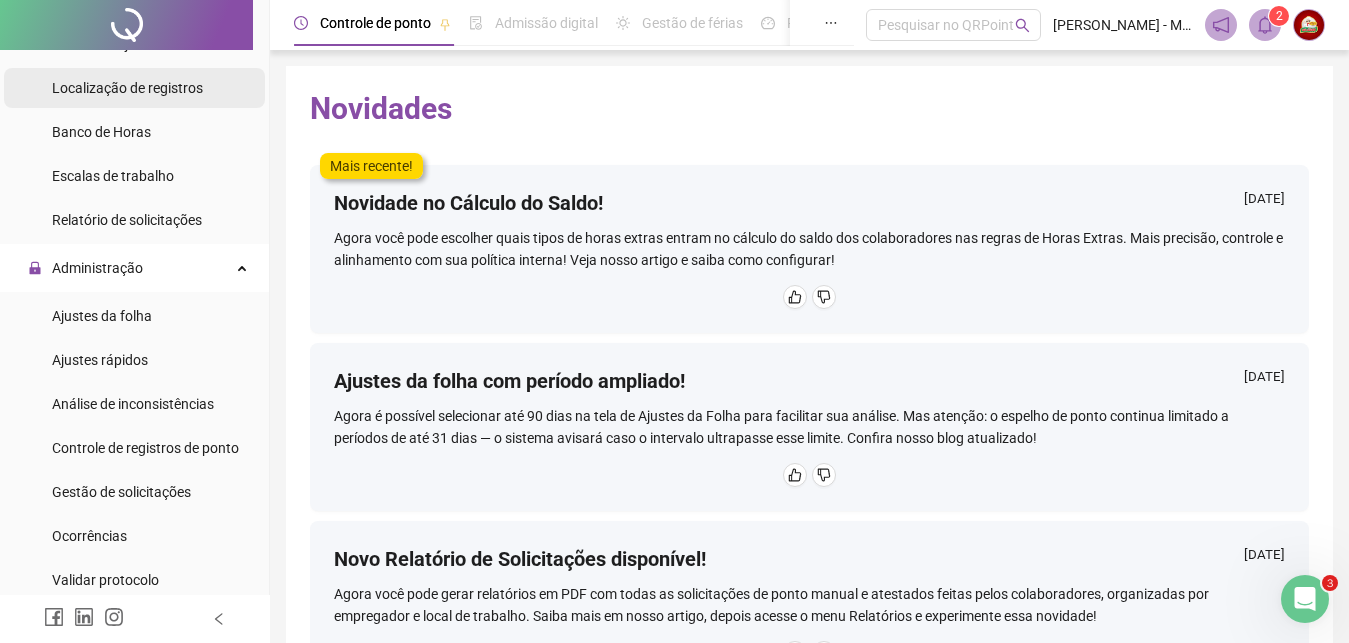 click on "Localização de registros" at bounding box center [127, 88] 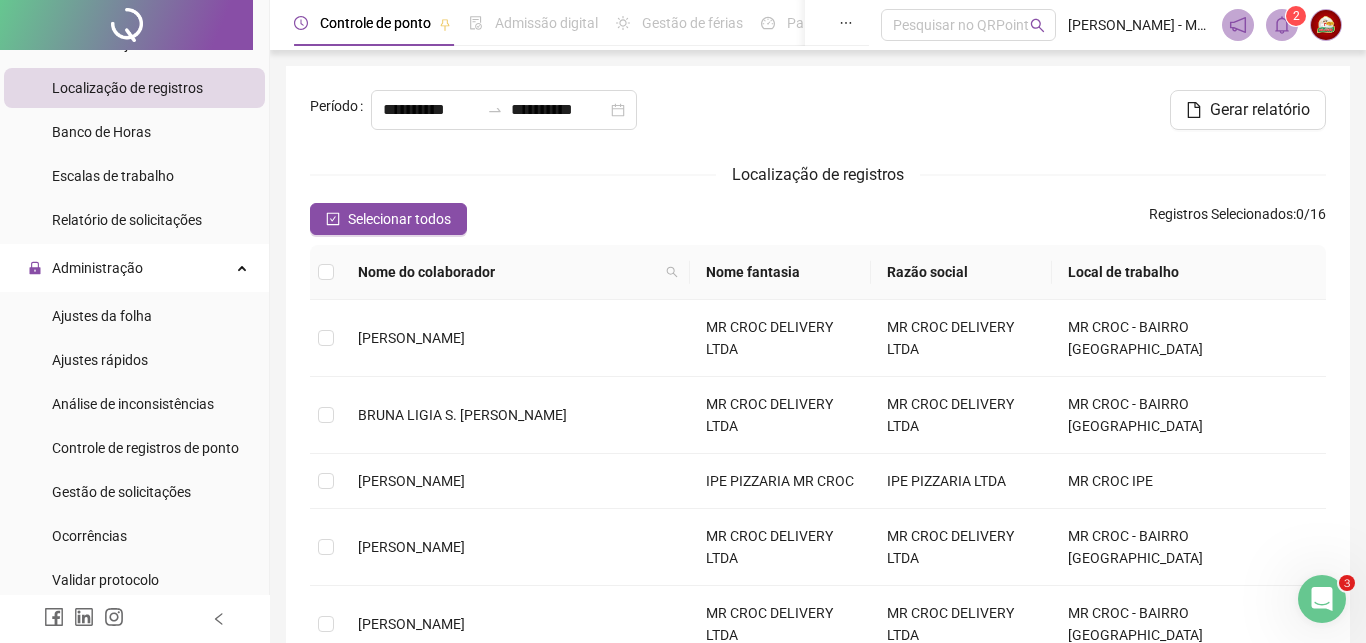 type on "**********" 